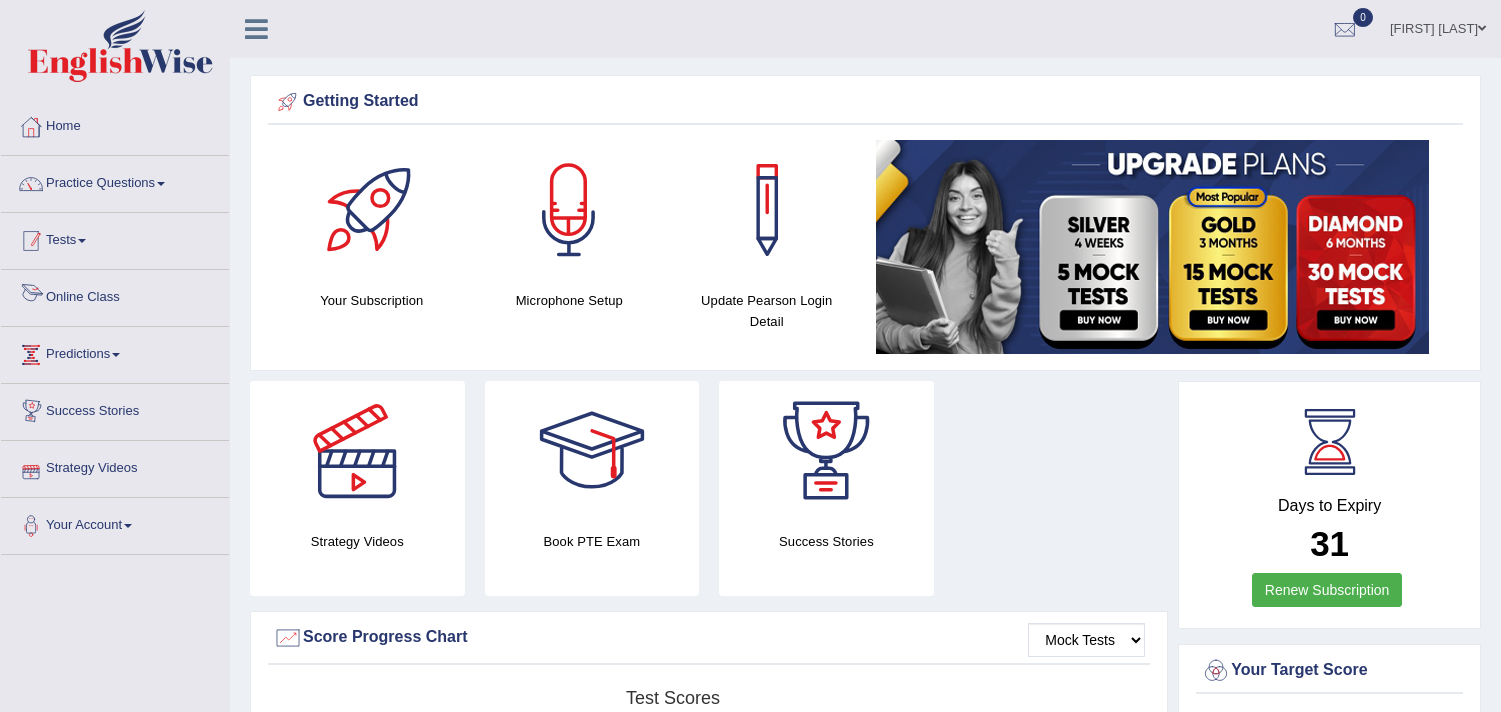 scroll, scrollTop: 0, scrollLeft: 0, axis: both 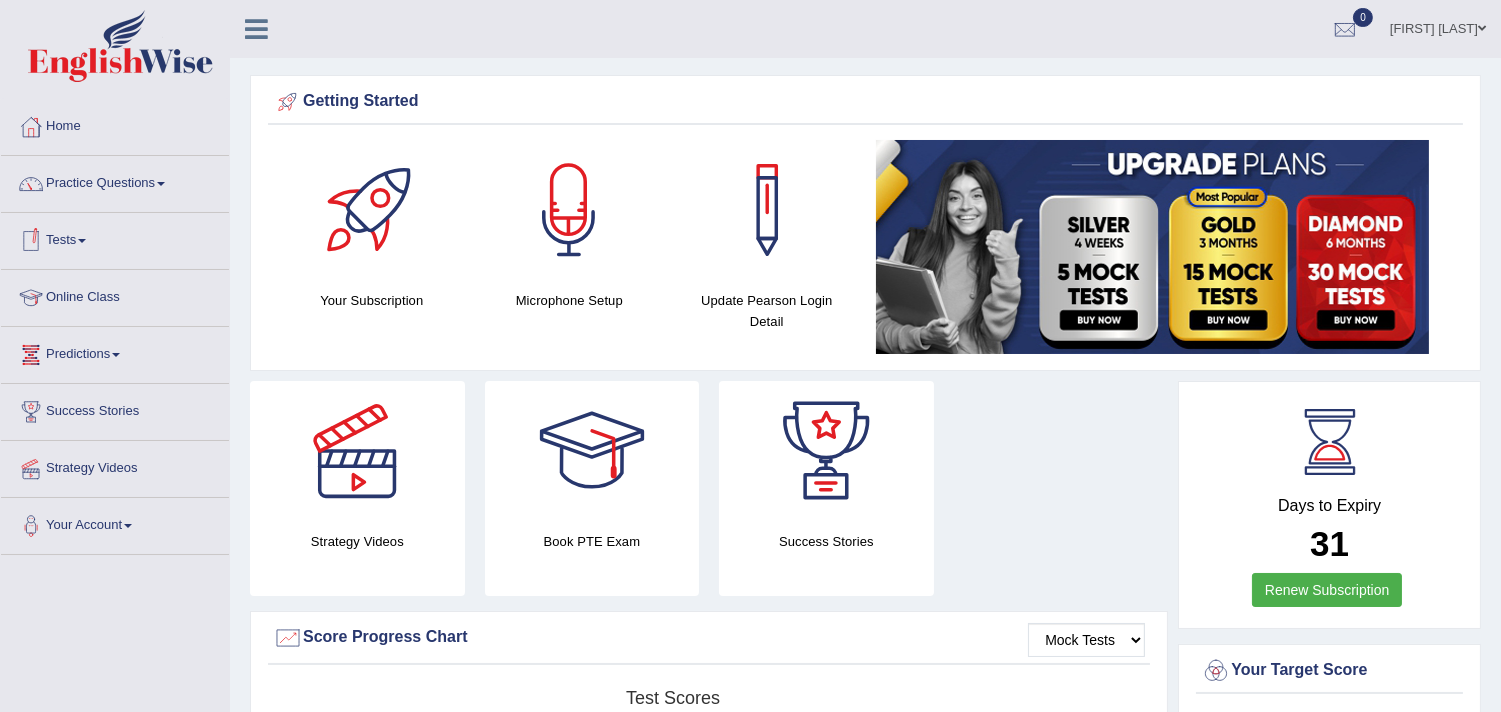 click on "Tests" at bounding box center [115, 238] 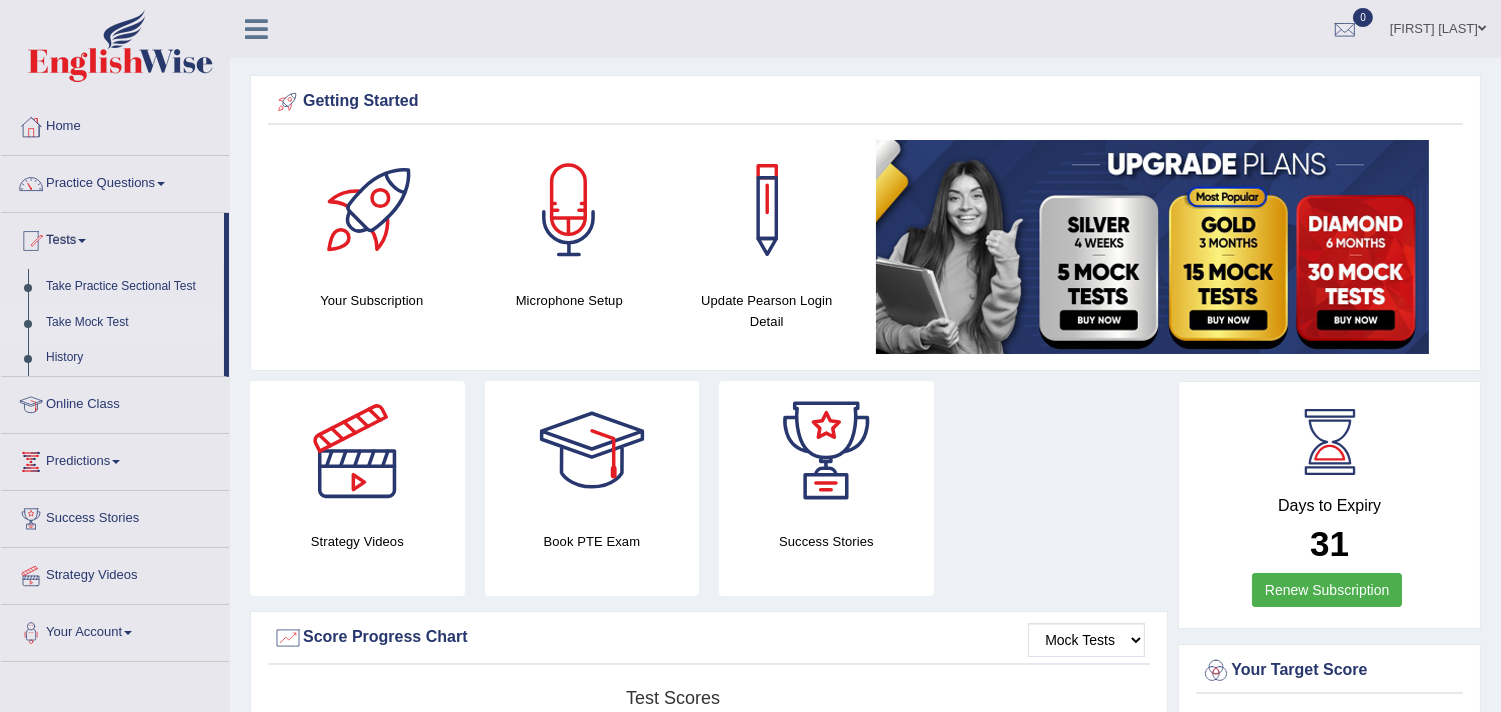 click on "Take Mock Test" at bounding box center (130, 323) 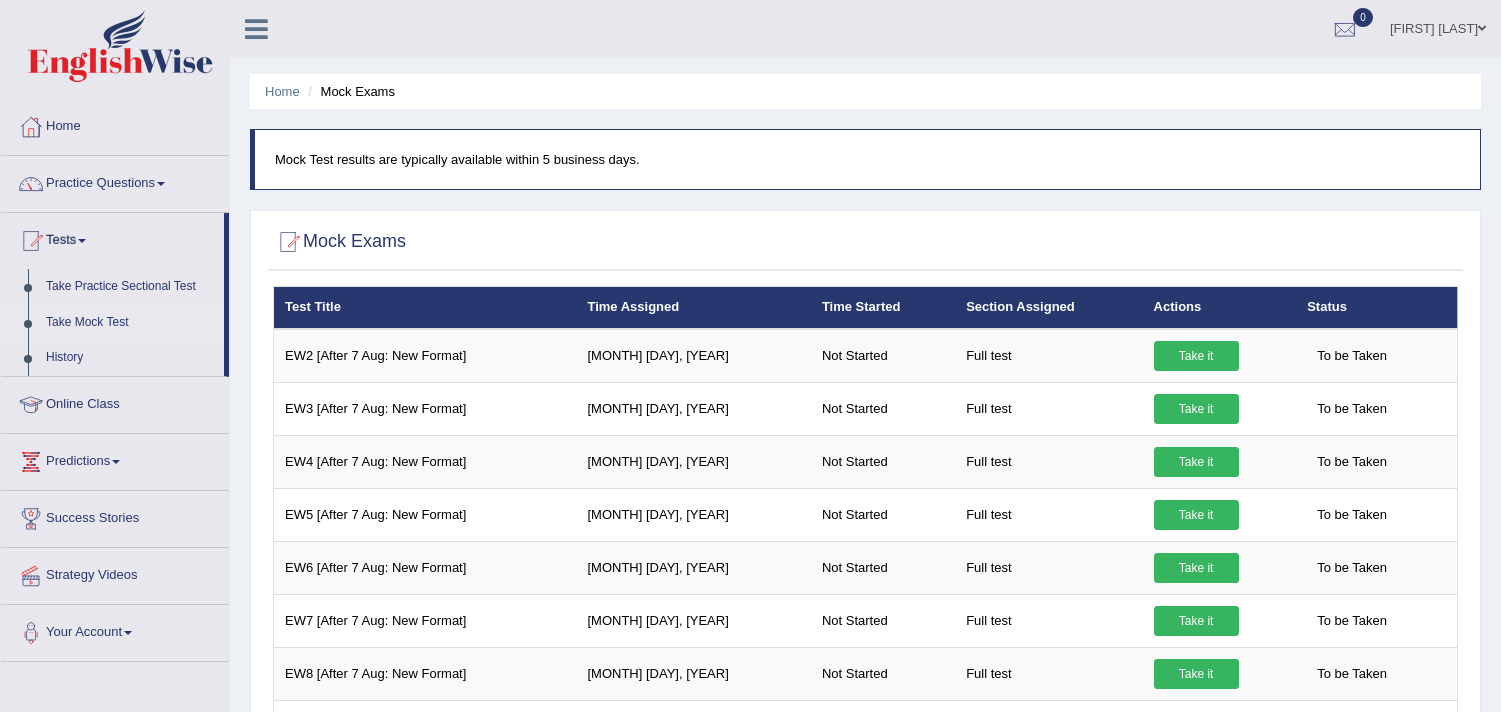 scroll, scrollTop: 0, scrollLeft: 0, axis: both 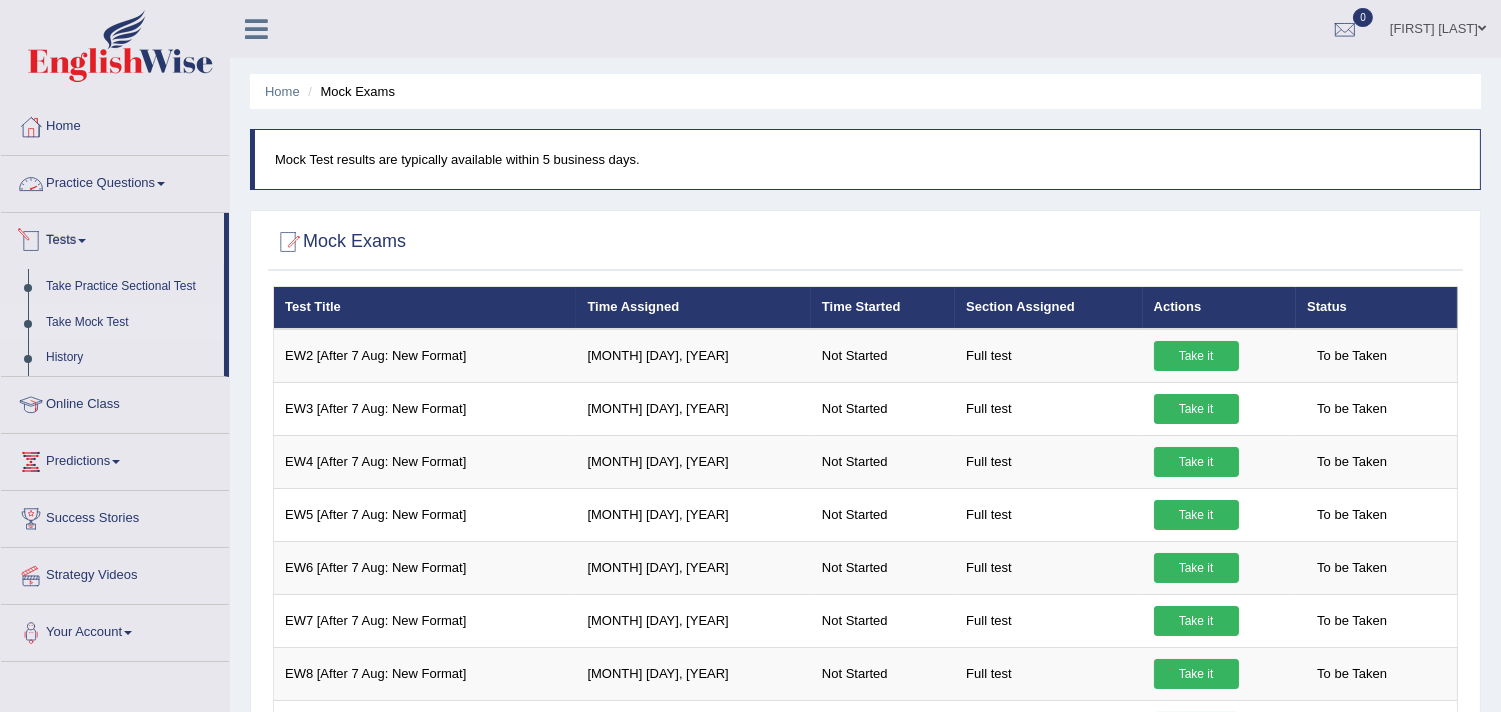 click on "Practice Questions" at bounding box center (115, 181) 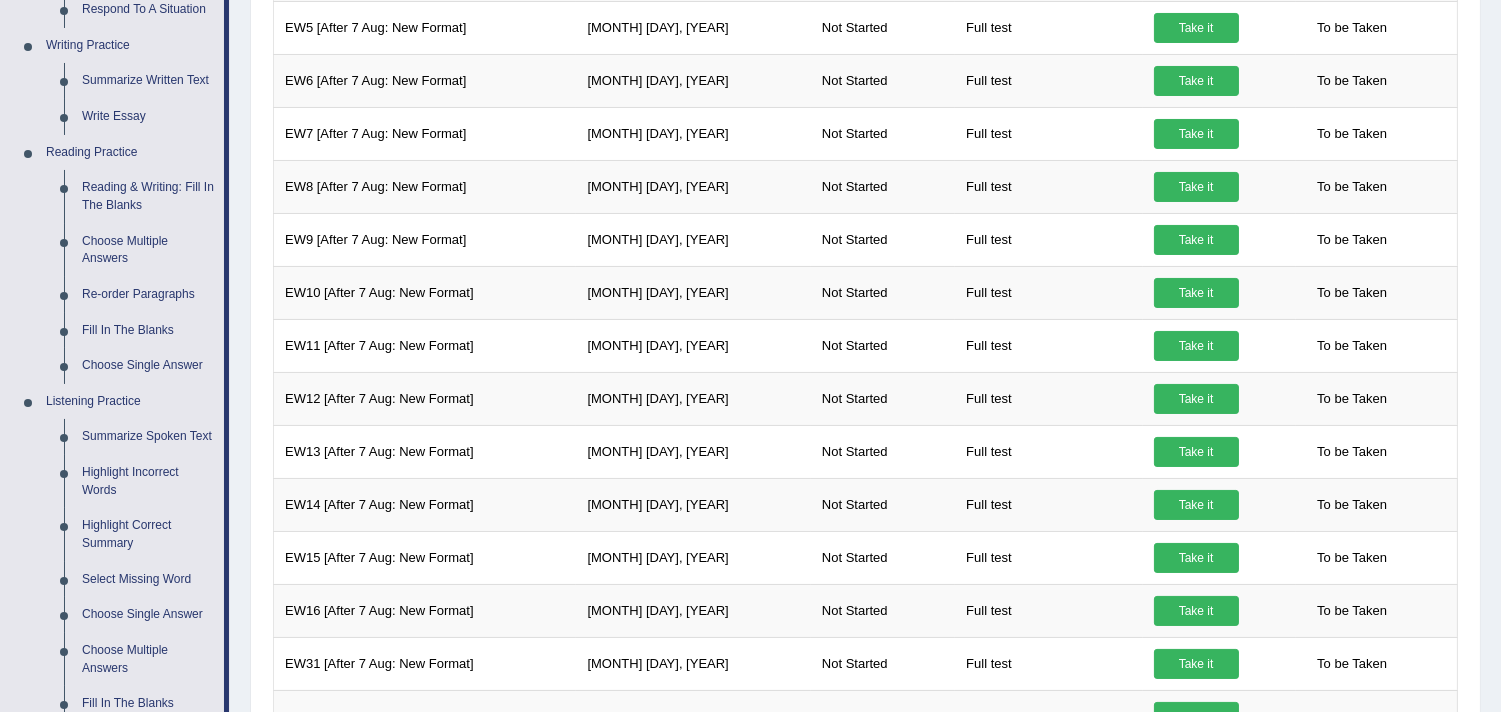 scroll, scrollTop: 488, scrollLeft: 0, axis: vertical 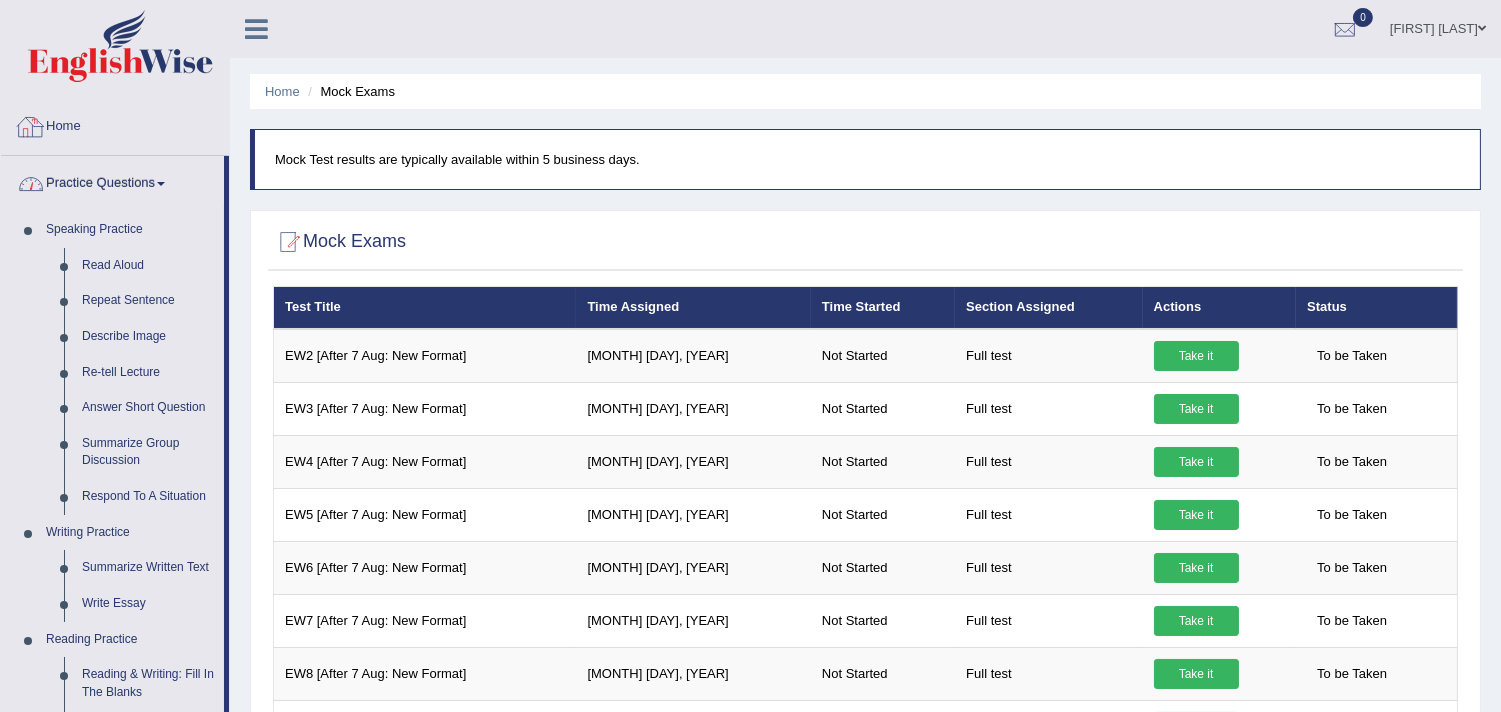 click on "Home" at bounding box center (115, 124) 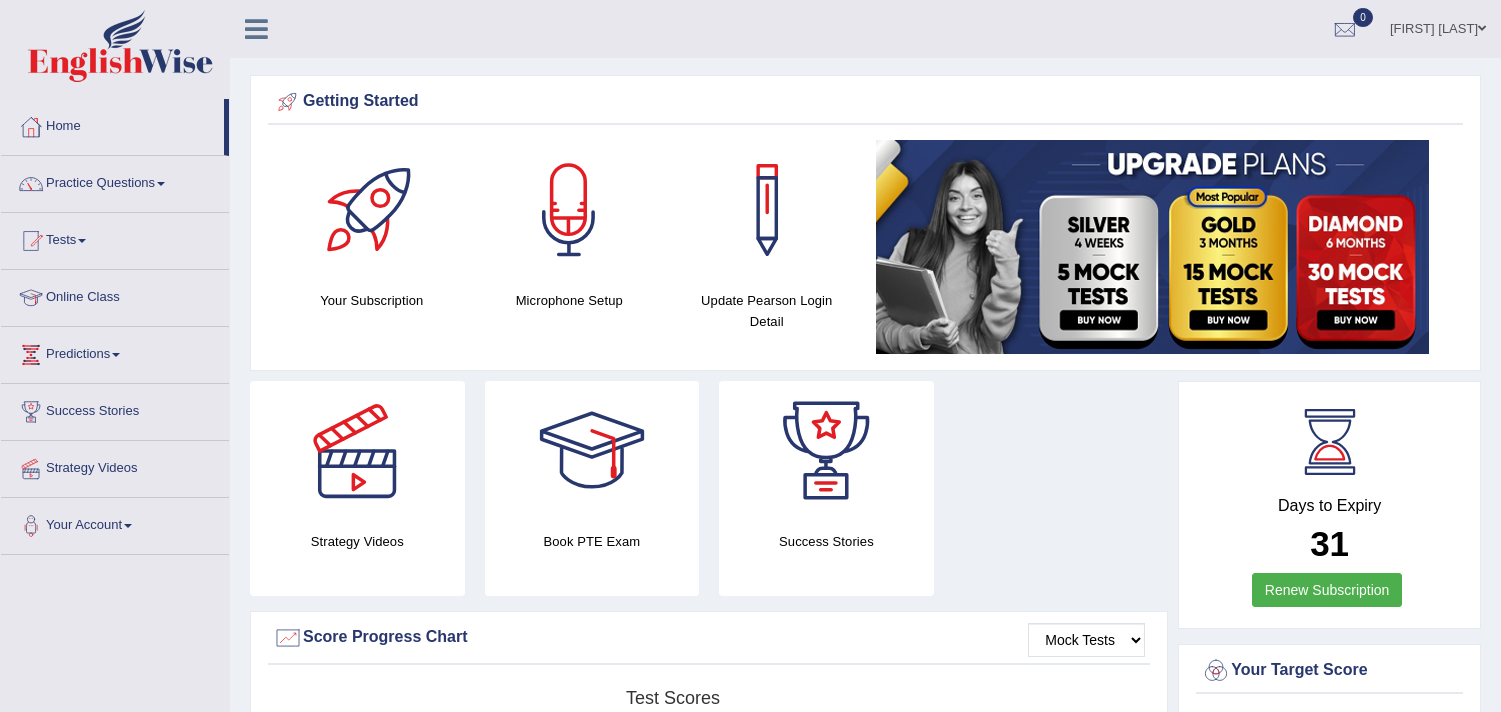 scroll, scrollTop: 0, scrollLeft: 0, axis: both 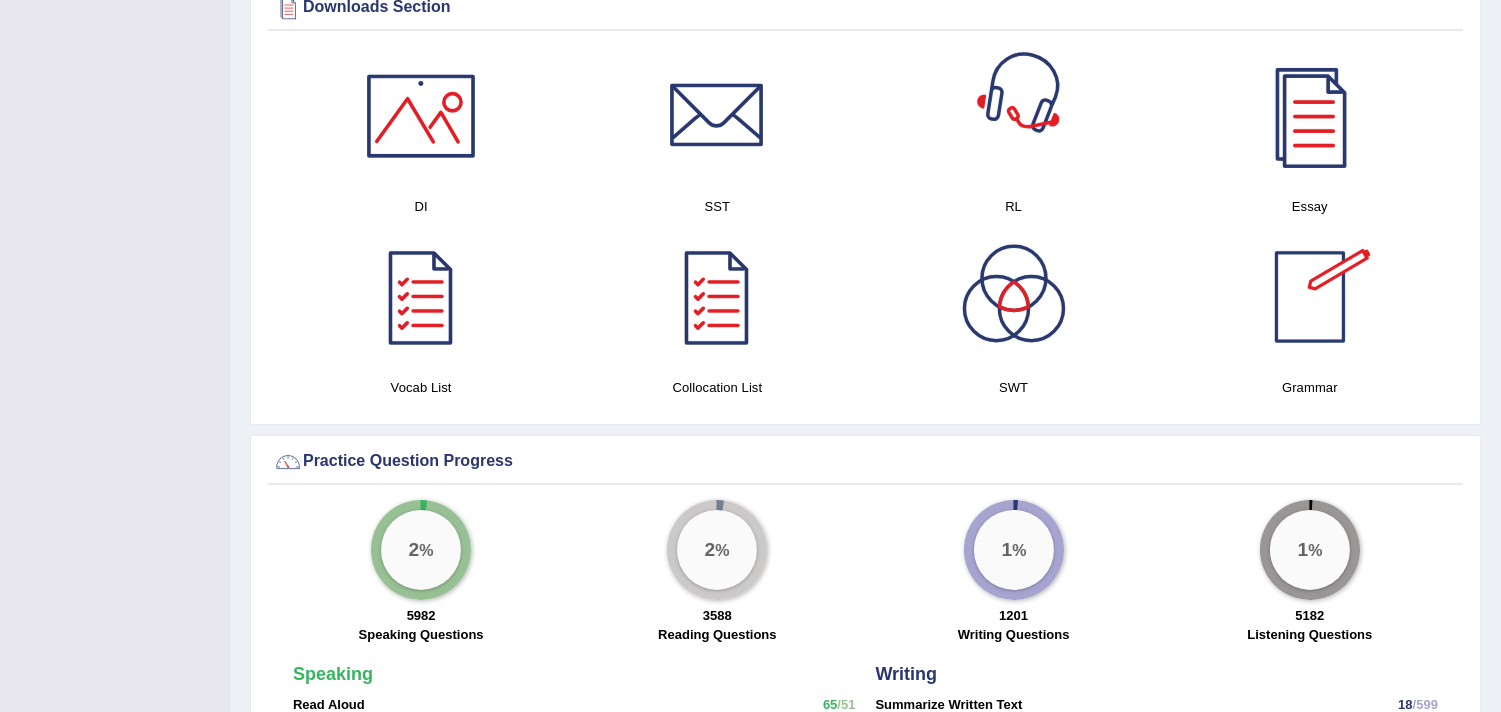 click at bounding box center [1014, 116] 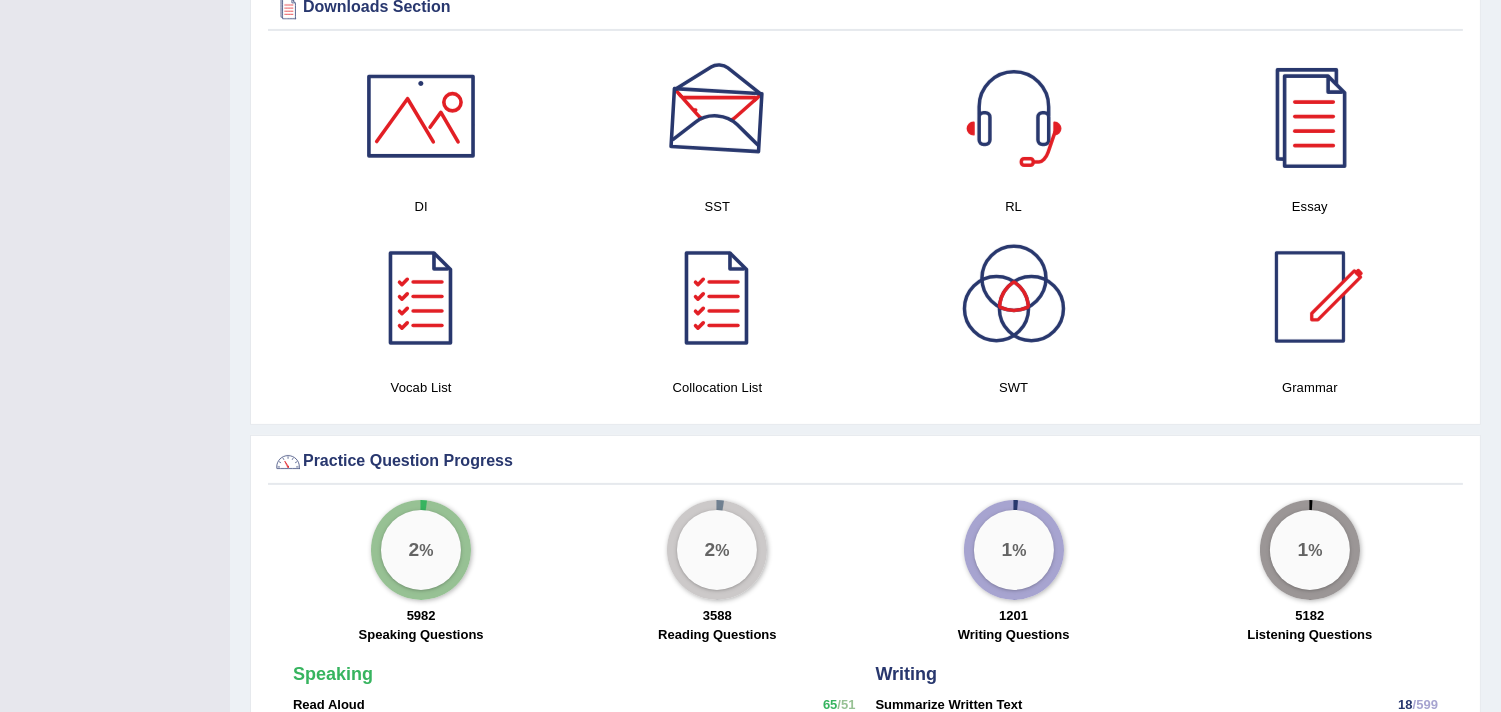 click at bounding box center [717, 116] 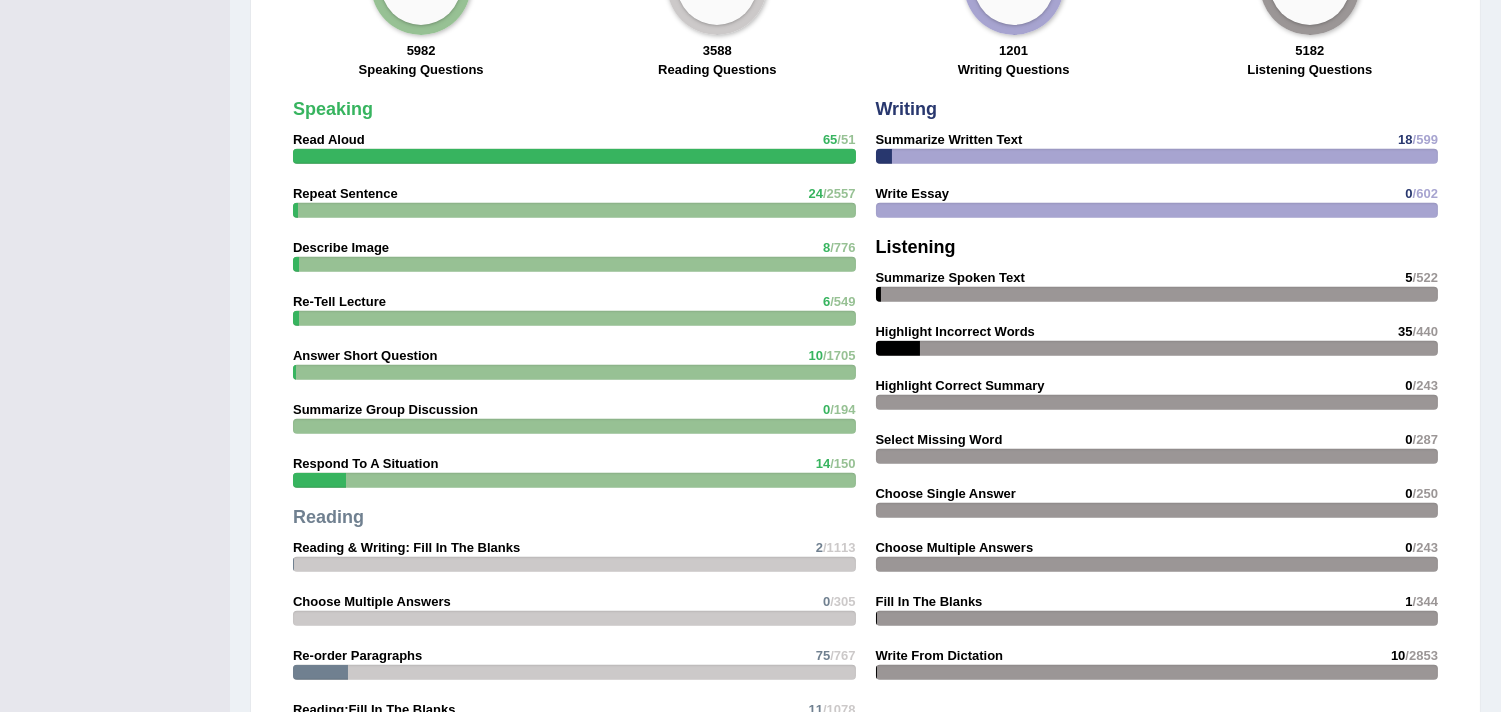 scroll, scrollTop: 1647, scrollLeft: 0, axis: vertical 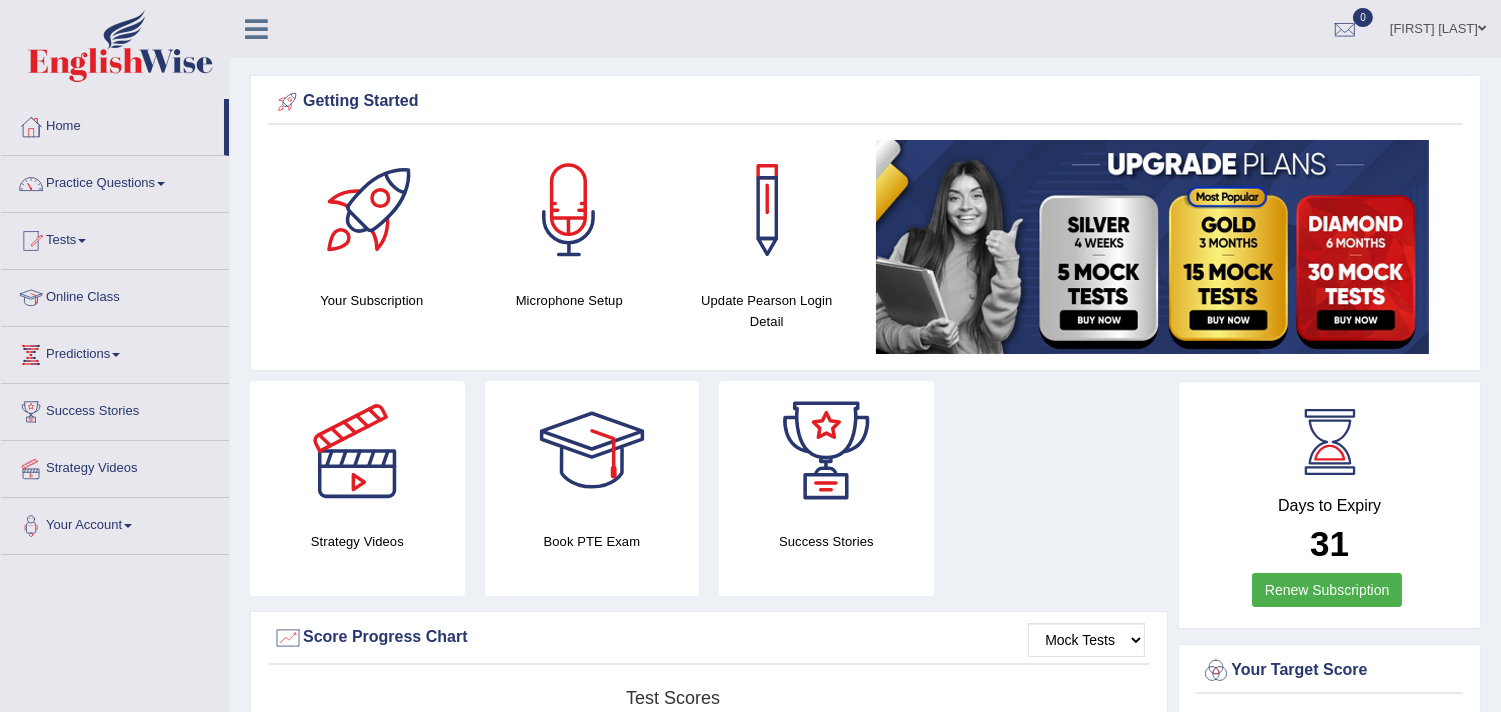 click on "Home" at bounding box center (112, 124) 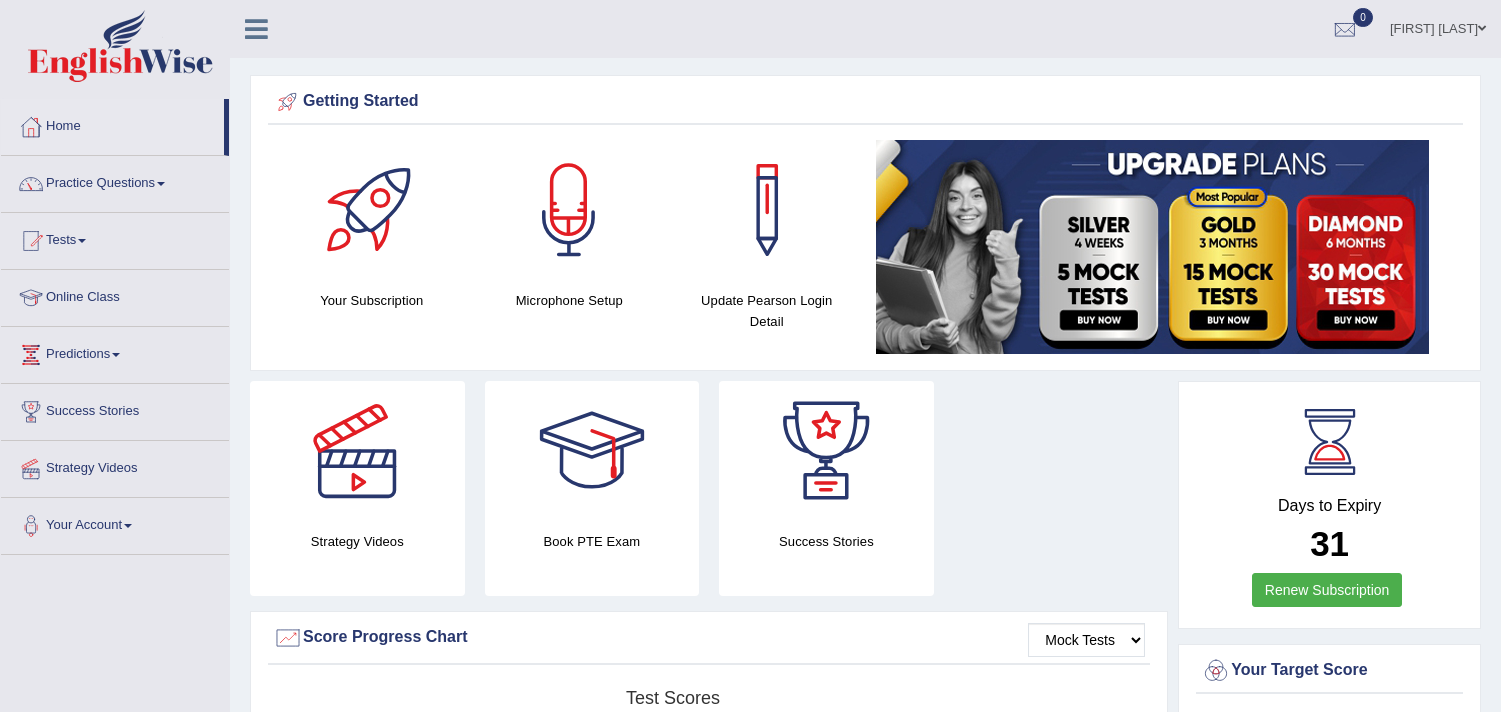 scroll, scrollTop: 0, scrollLeft: 0, axis: both 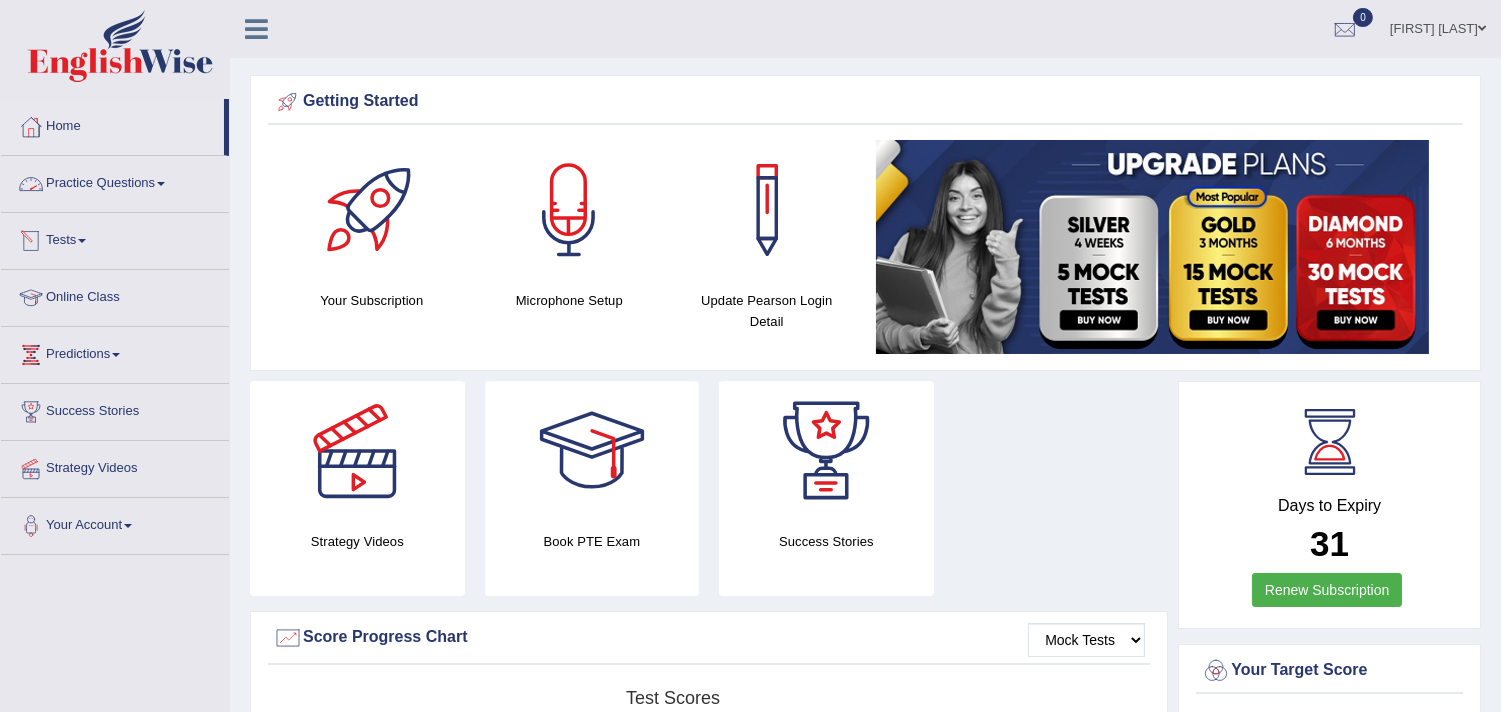 click on "Practice Questions" at bounding box center [115, 181] 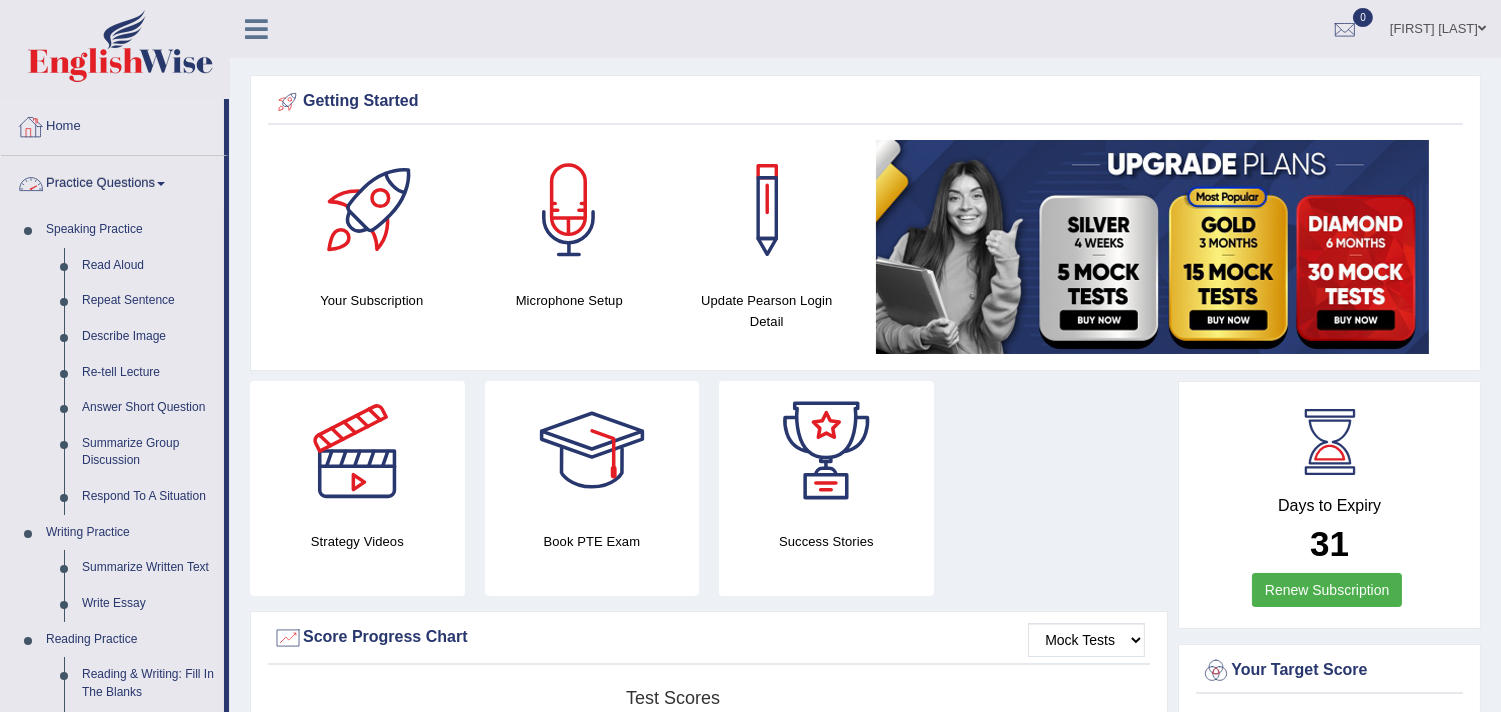 click on "Home" at bounding box center [112, 124] 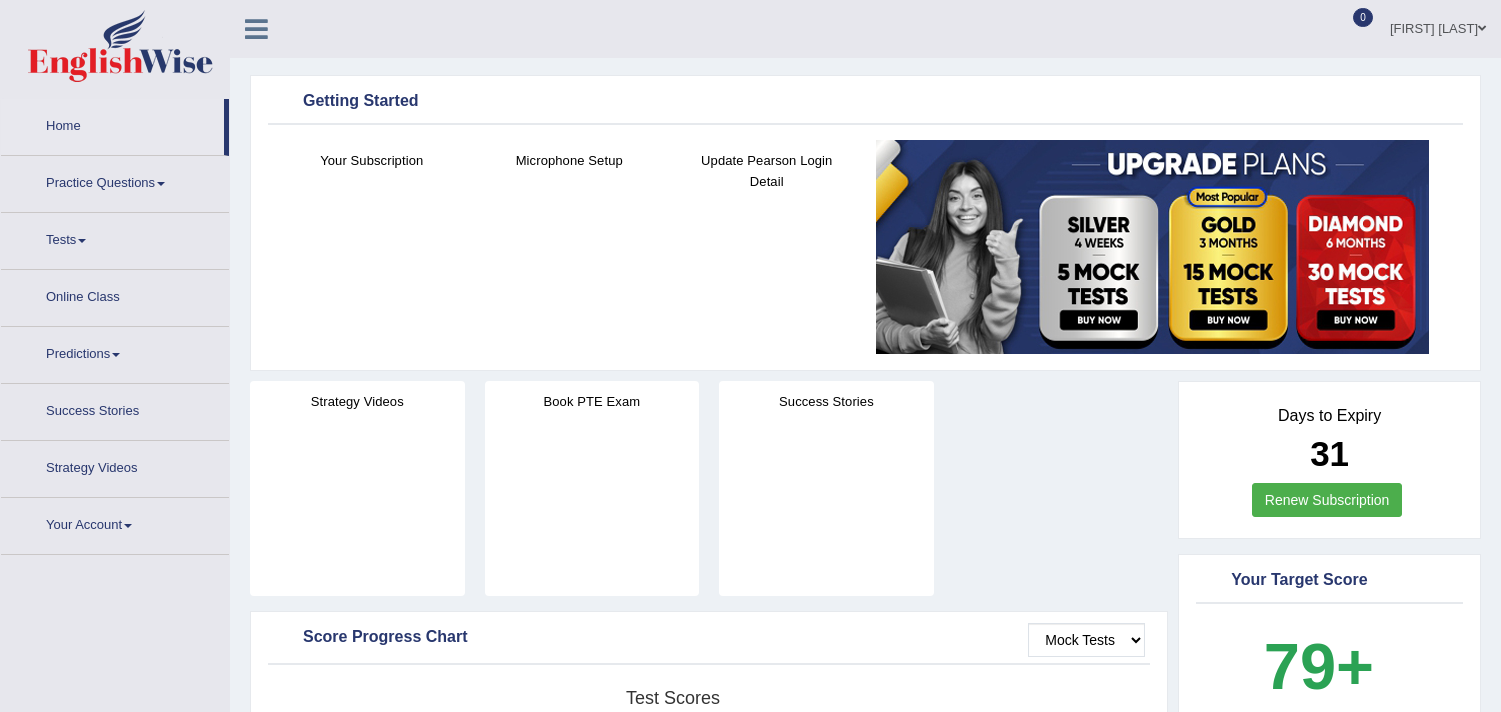 click on "Tests" at bounding box center (115, 238) 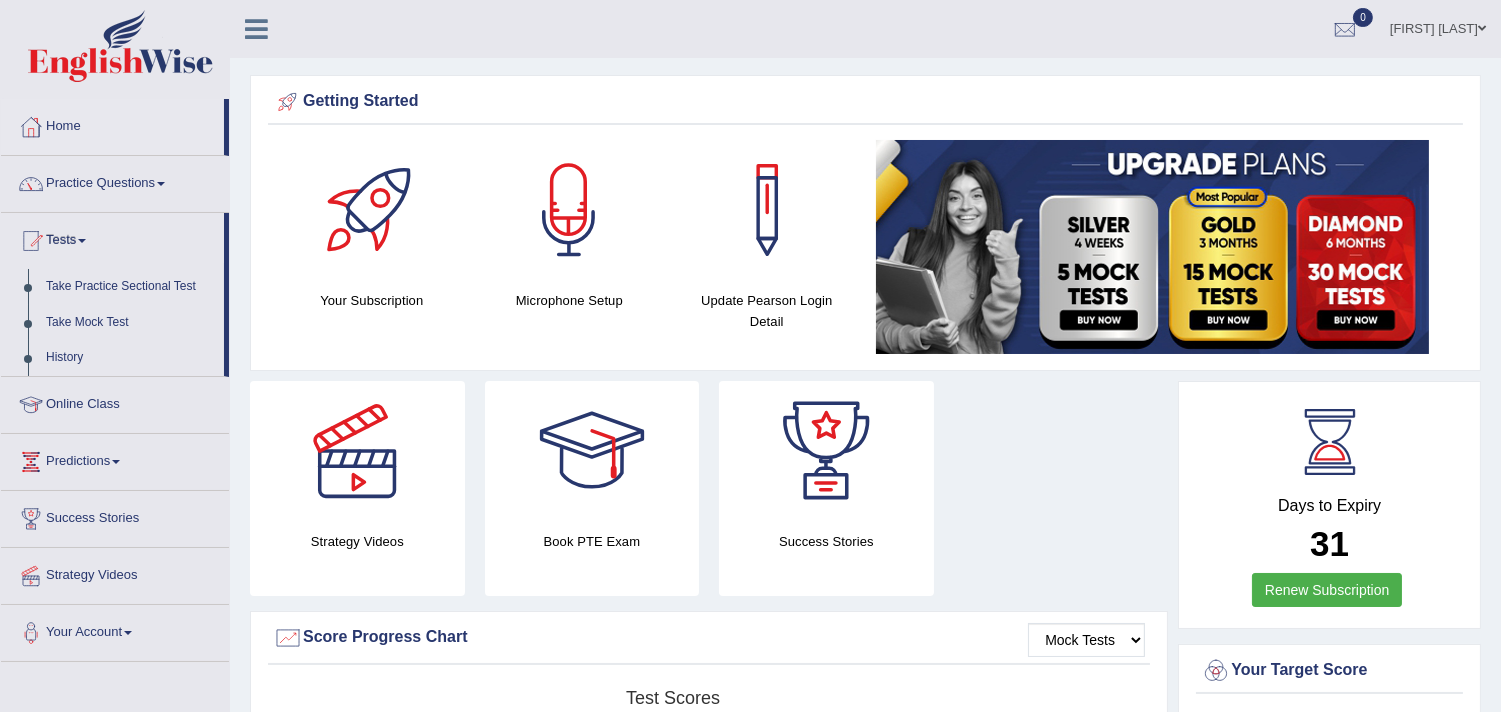 scroll, scrollTop: 0, scrollLeft: 0, axis: both 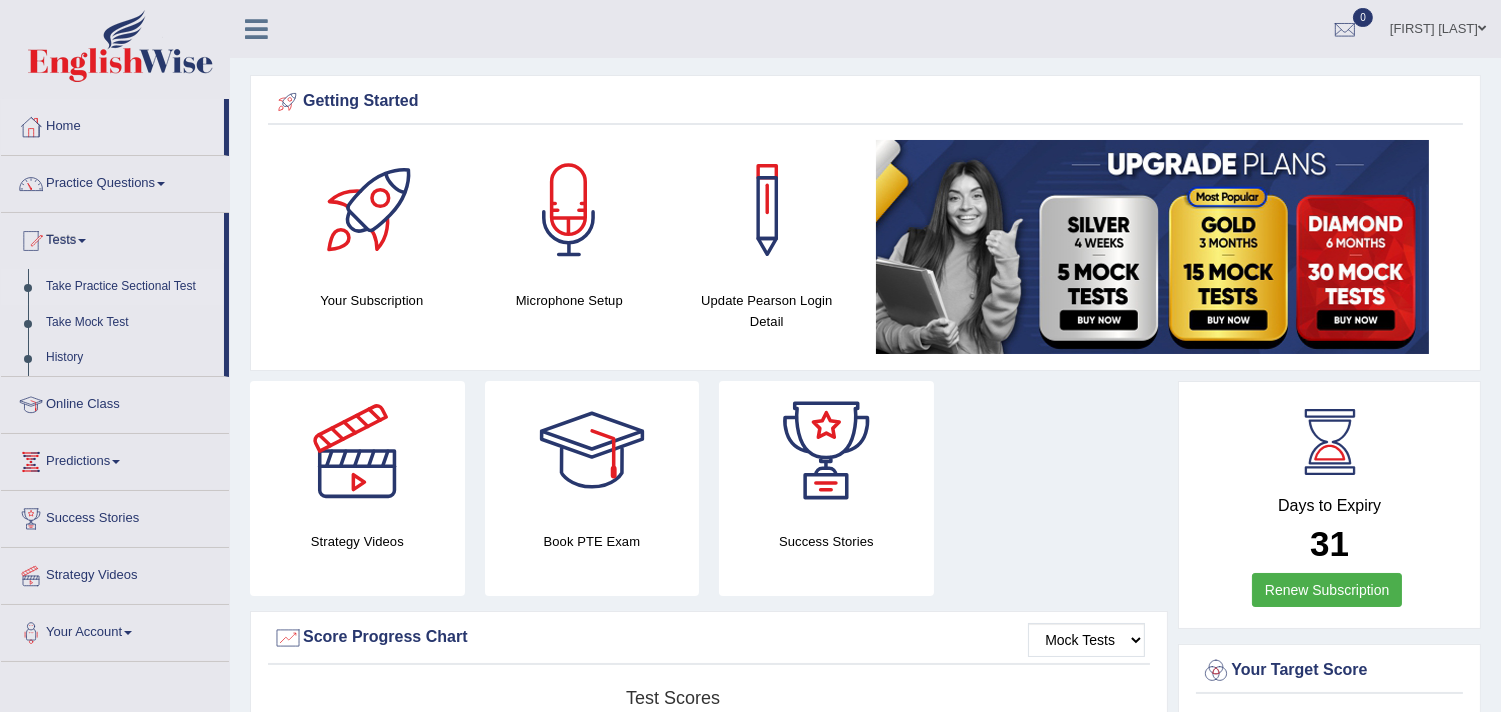click on "Take Practice Sectional Test" at bounding box center [130, 287] 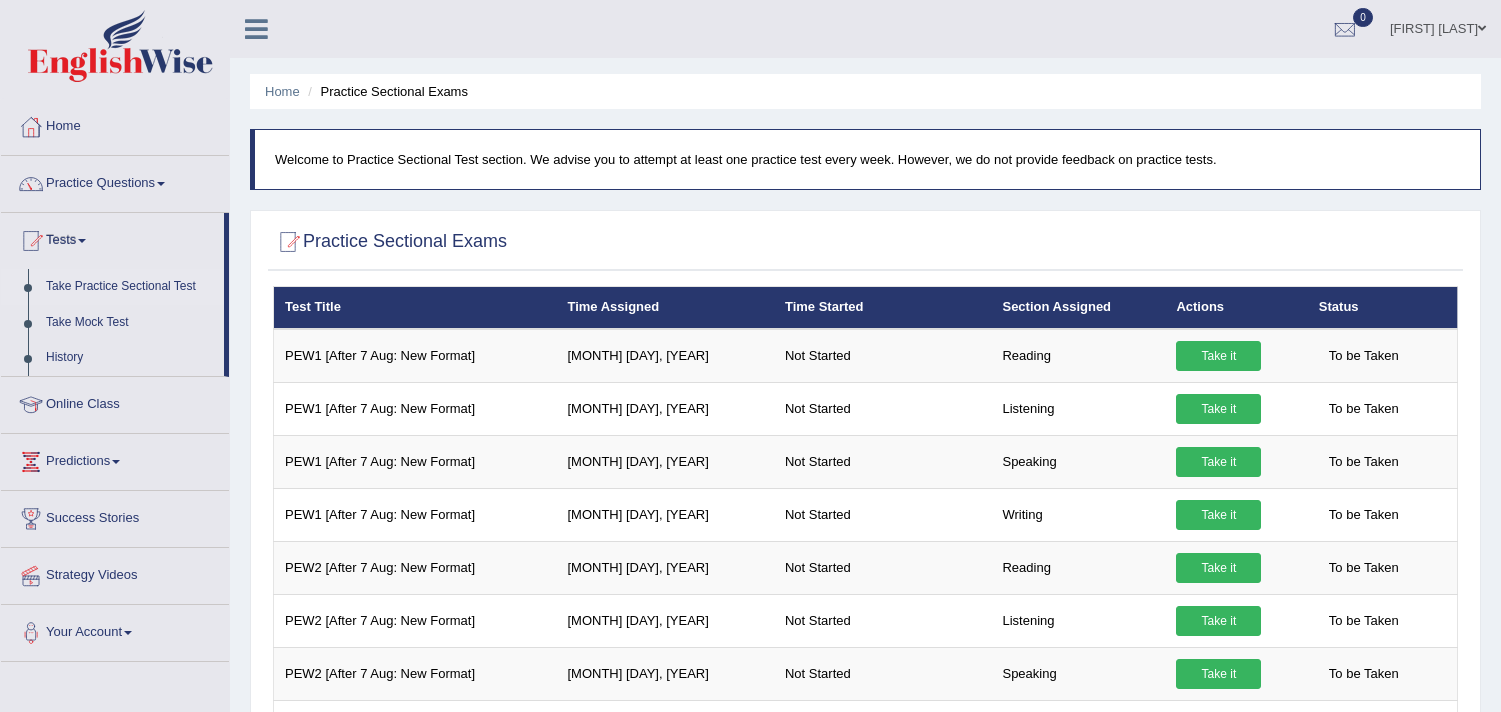 scroll, scrollTop: 0, scrollLeft: 0, axis: both 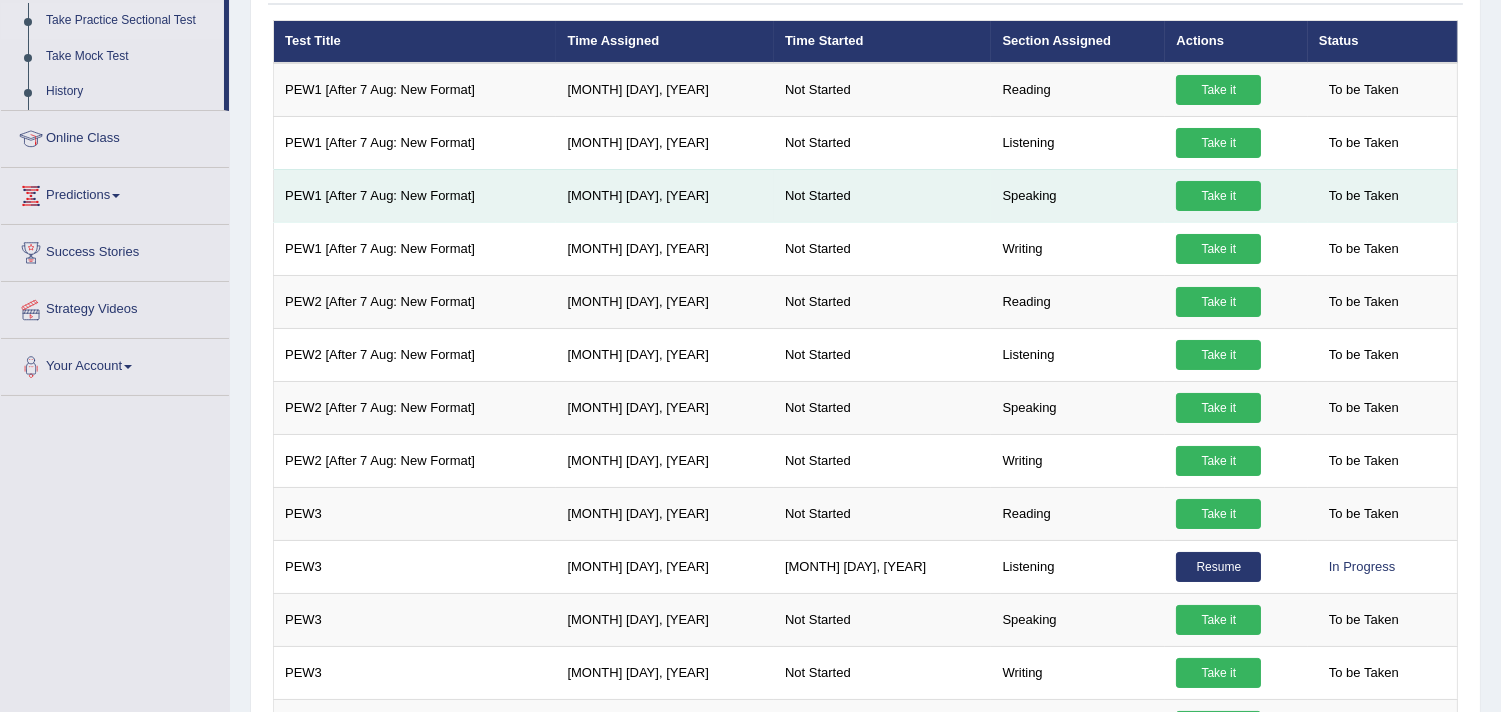 click on "Take it" at bounding box center (1218, 196) 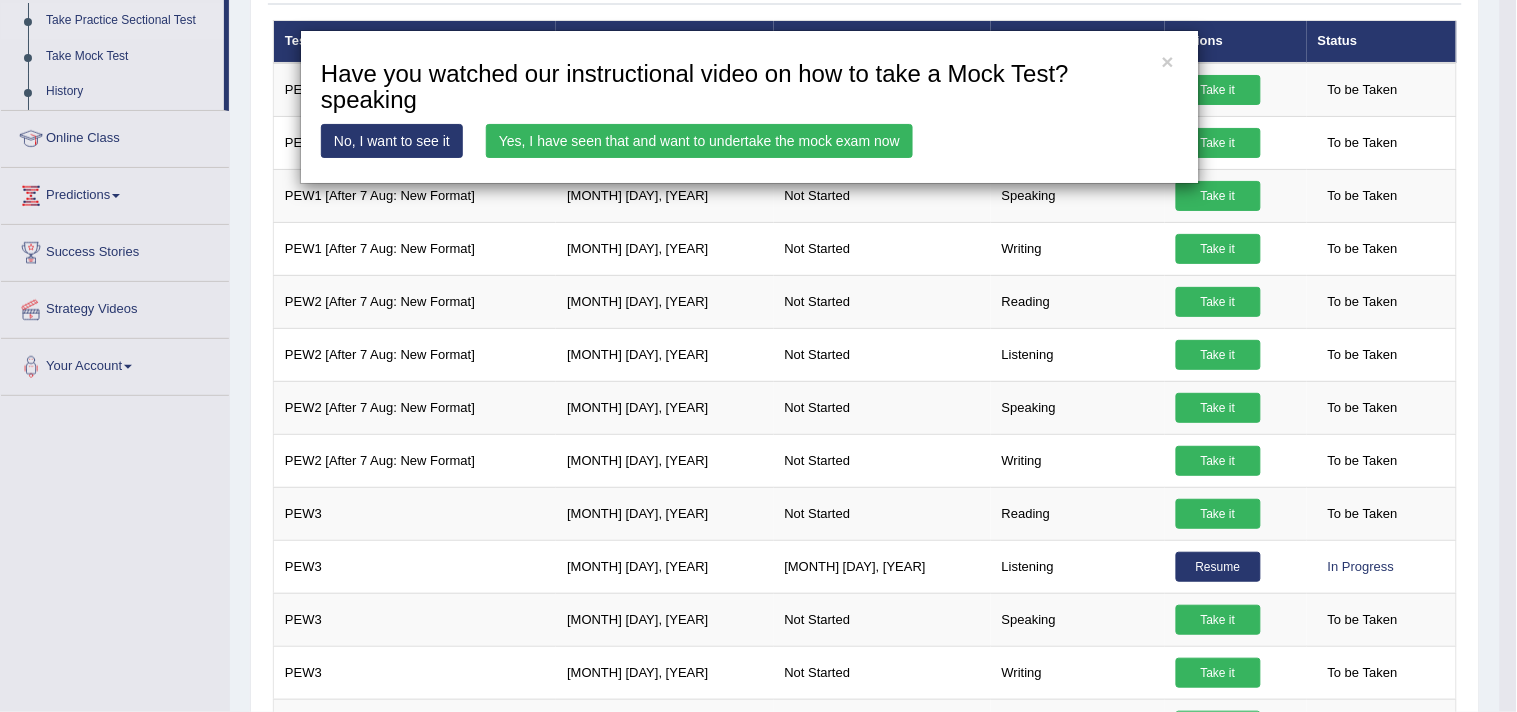click on "Yes, I have seen that and want to undertake the mock exam now" at bounding box center [699, 141] 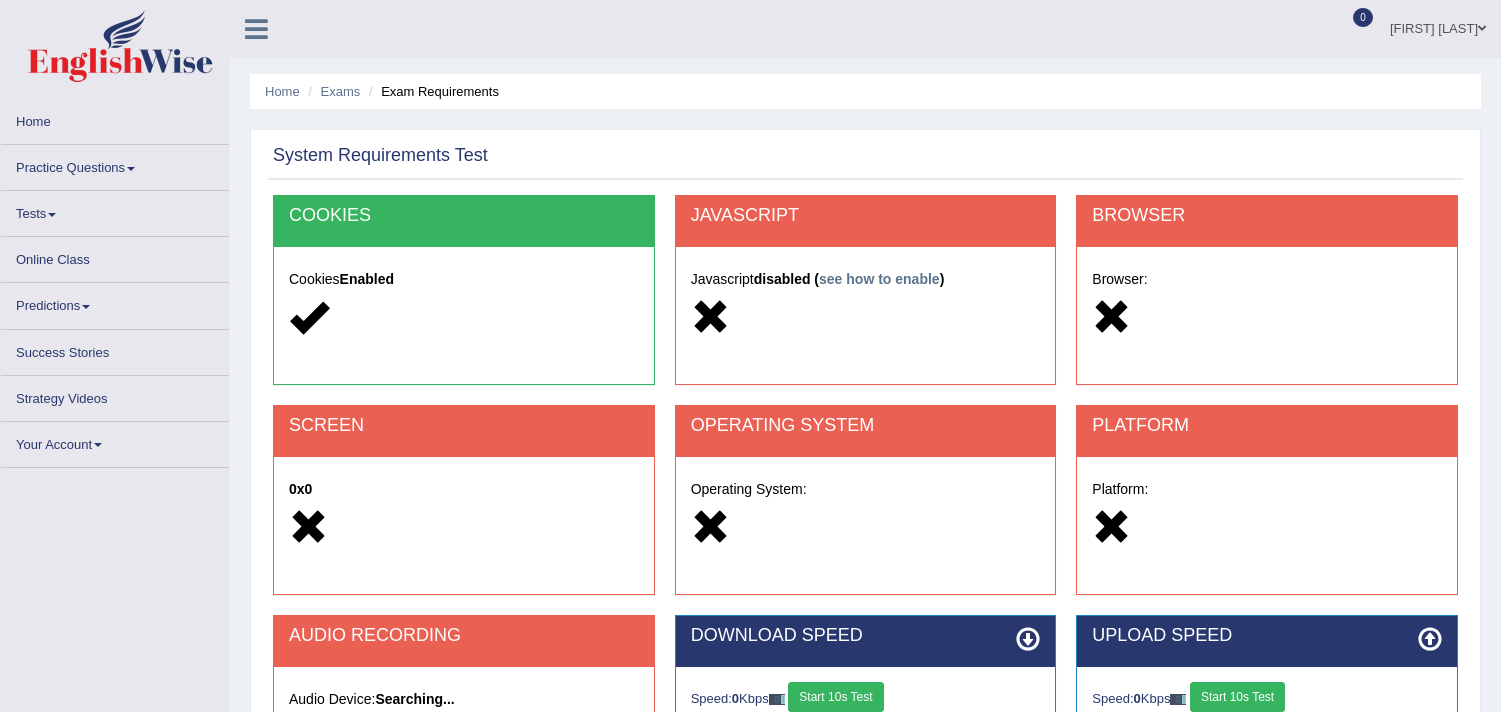 scroll, scrollTop: 0, scrollLeft: 0, axis: both 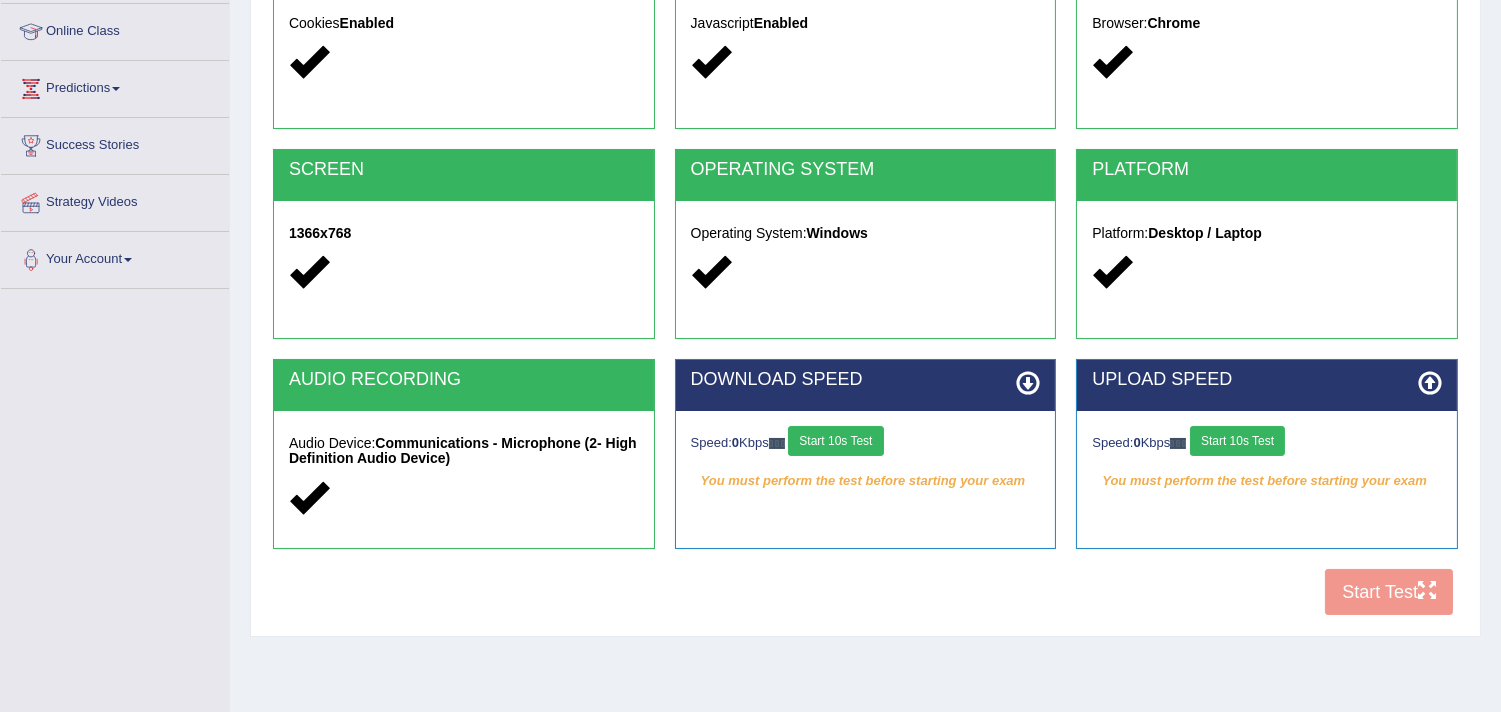 click on "Start 10s Test" at bounding box center [835, 441] 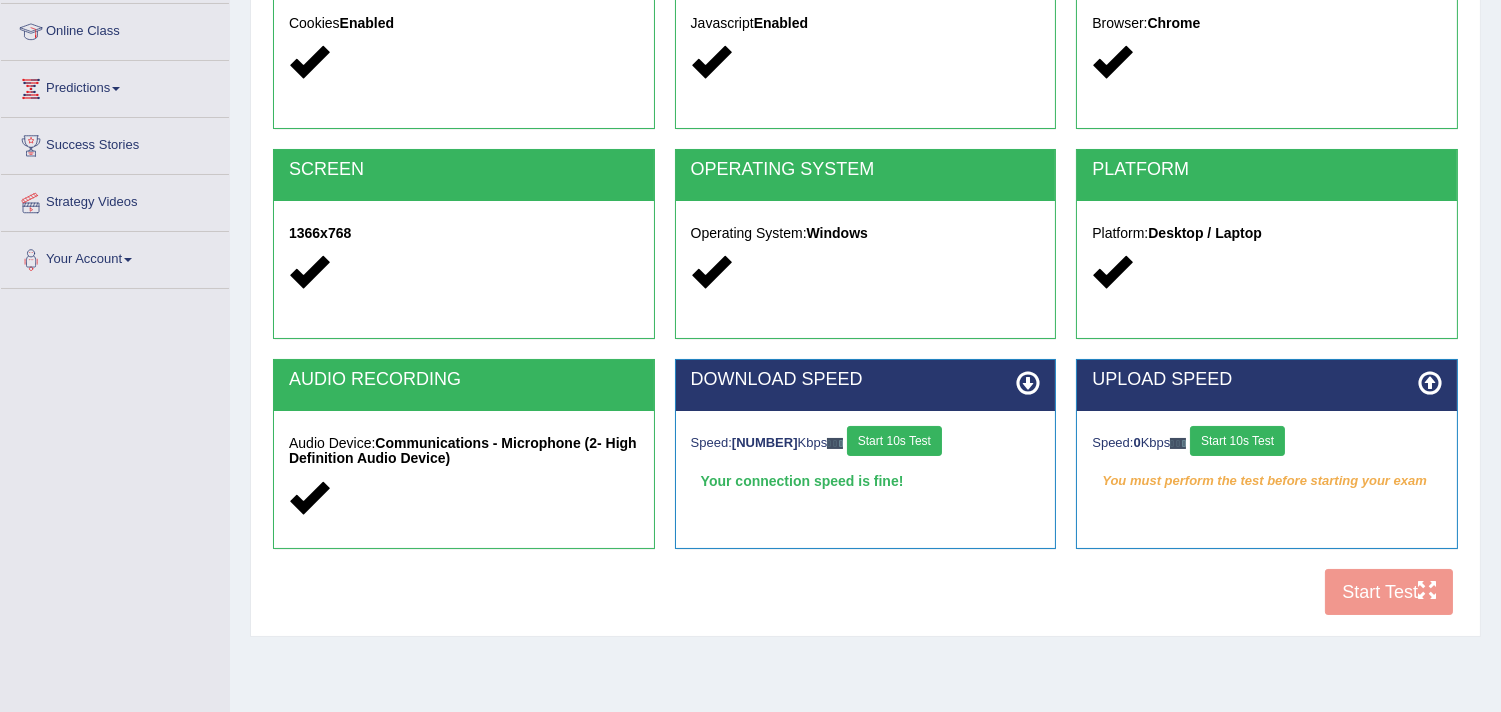 click on "Start 10s Test" at bounding box center [1237, 441] 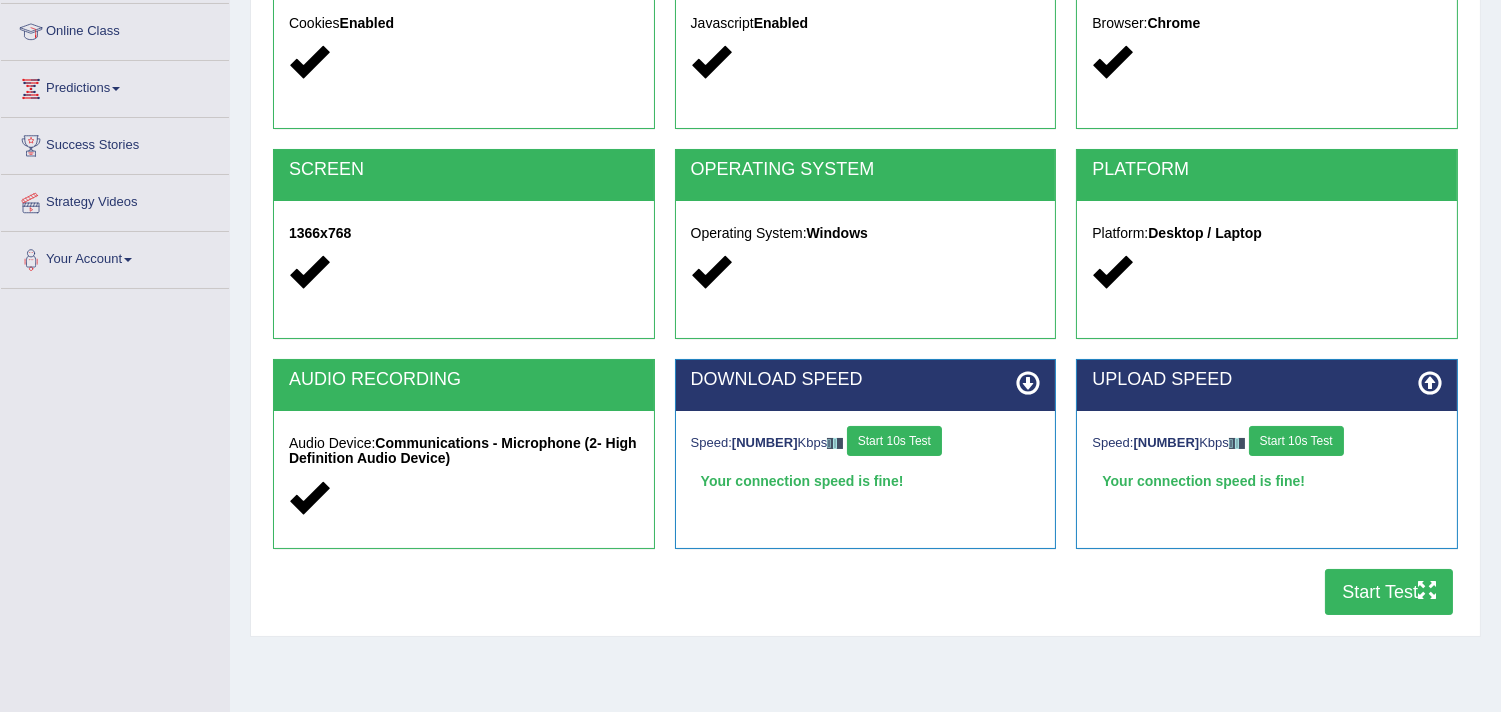 click on "Start Test" at bounding box center [1389, 592] 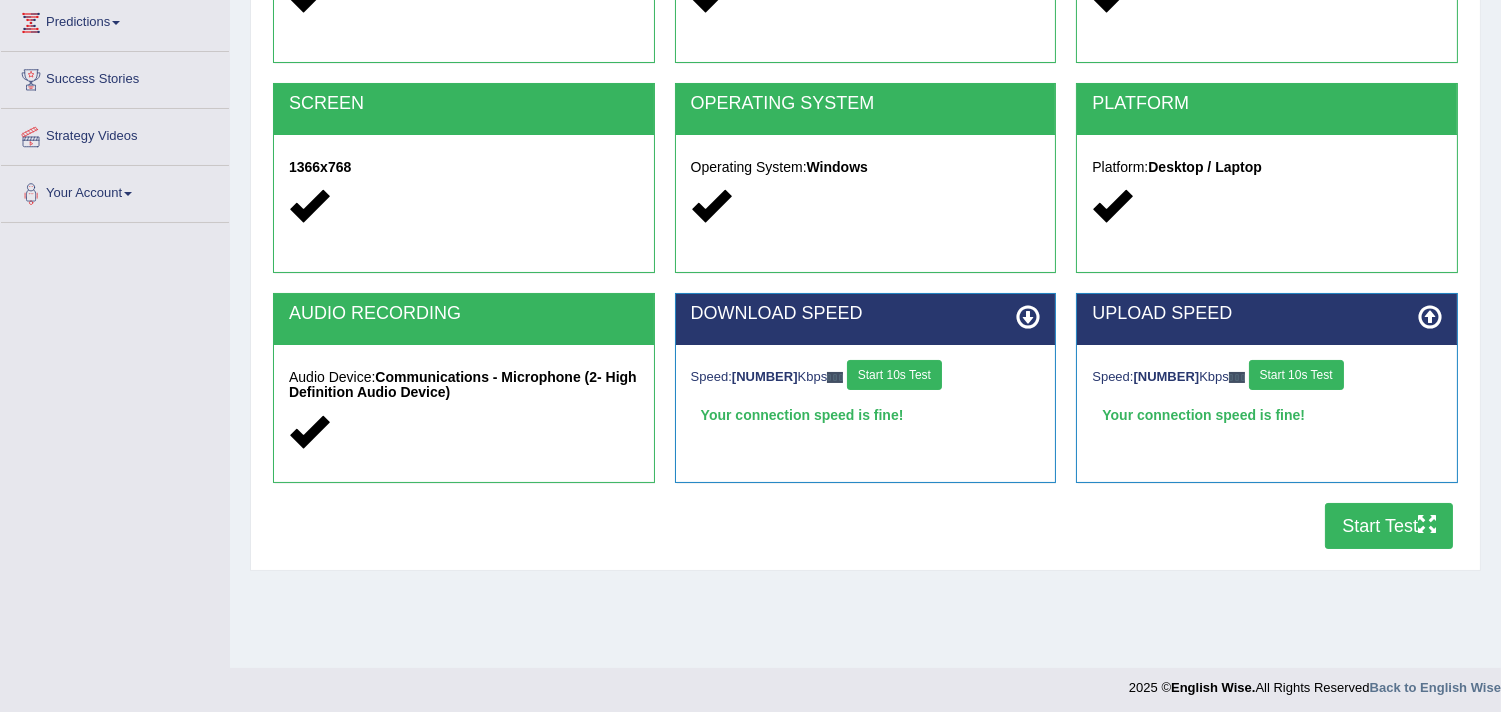 scroll, scrollTop: 337, scrollLeft: 0, axis: vertical 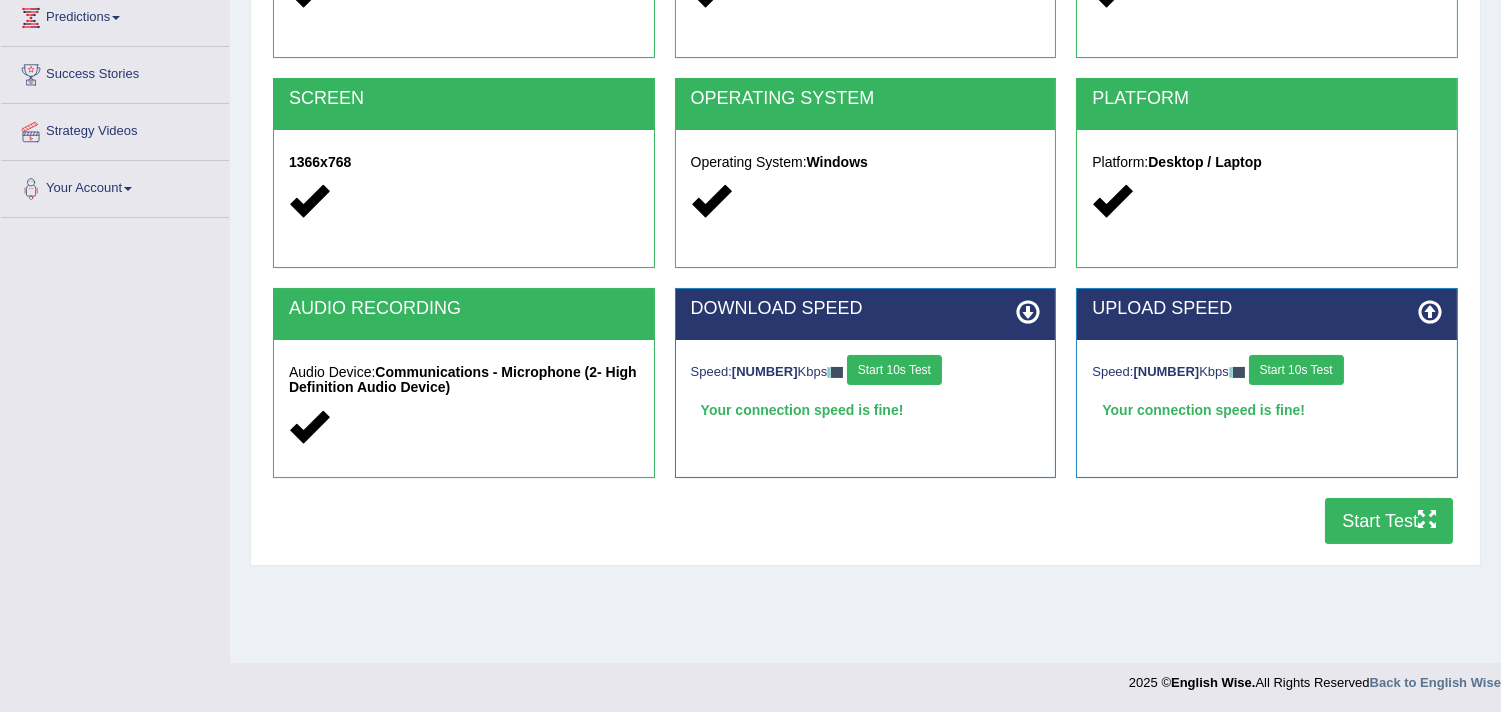 click on "Start Test" at bounding box center (1389, 521) 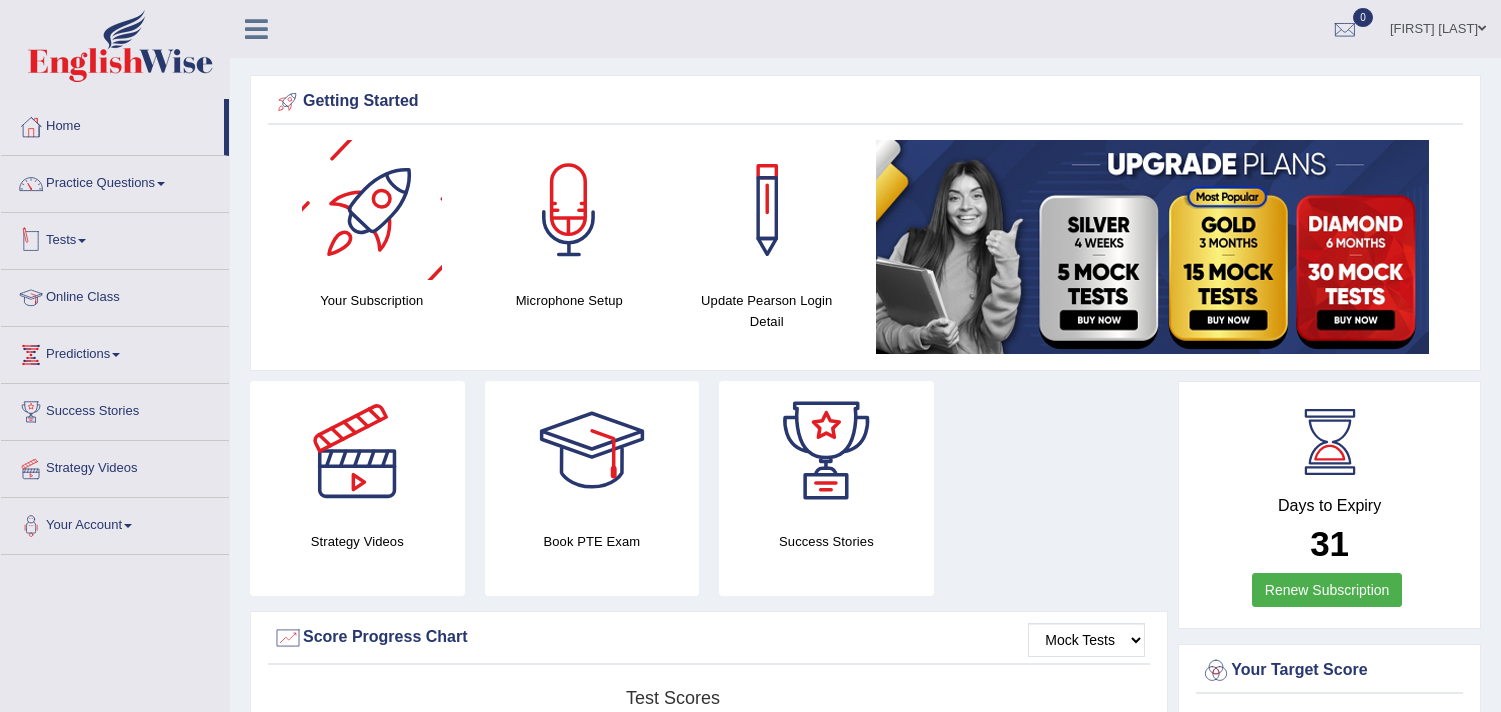 scroll, scrollTop: 0, scrollLeft: 0, axis: both 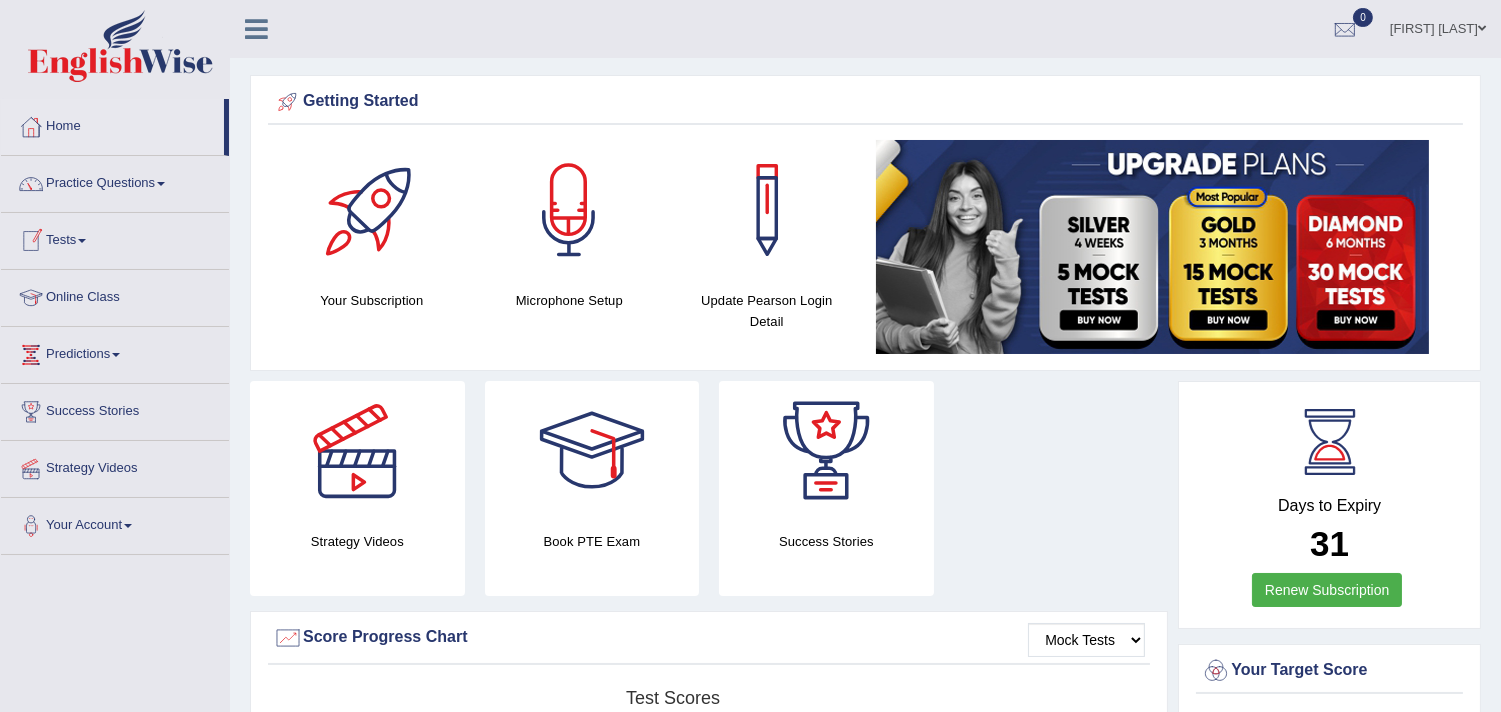click on "Tests" at bounding box center [115, 238] 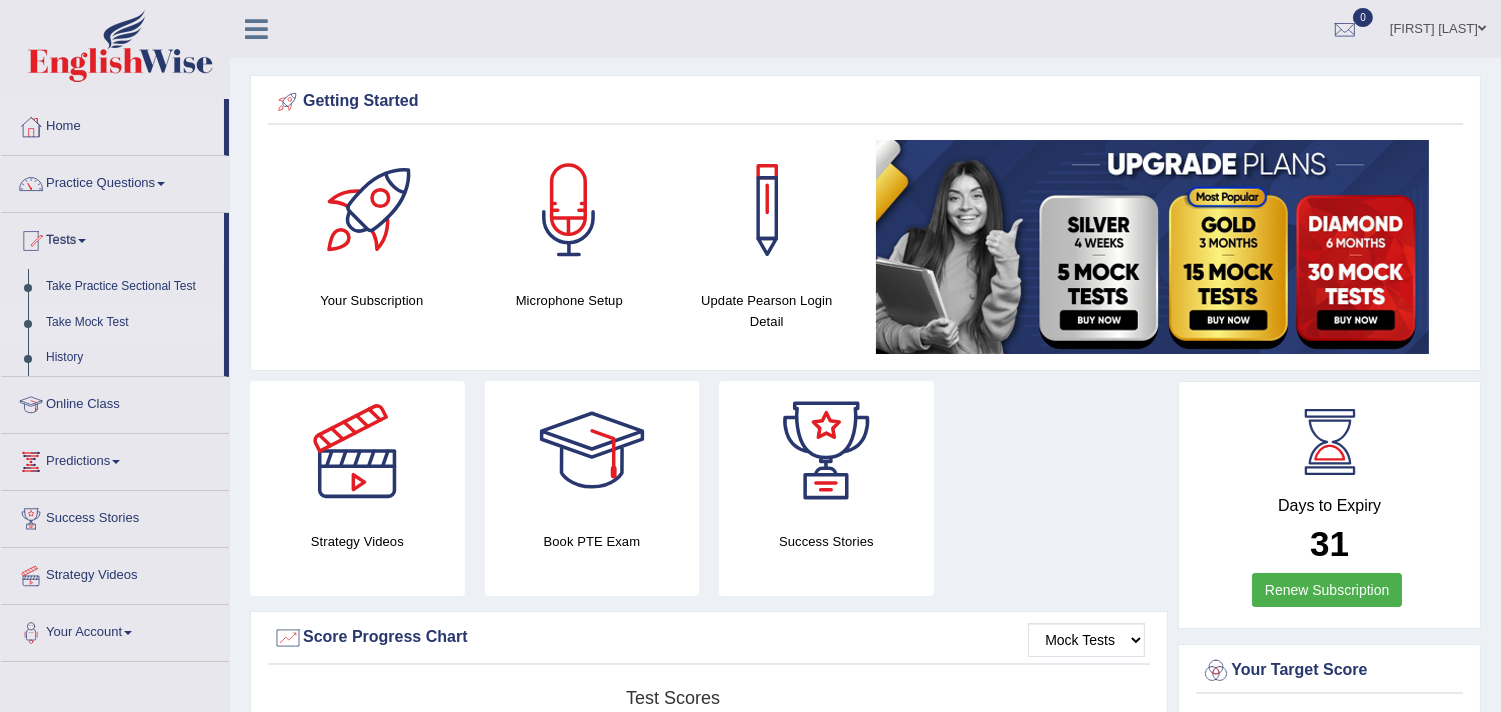 click on "Take Mock Test" at bounding box center [130, 323] 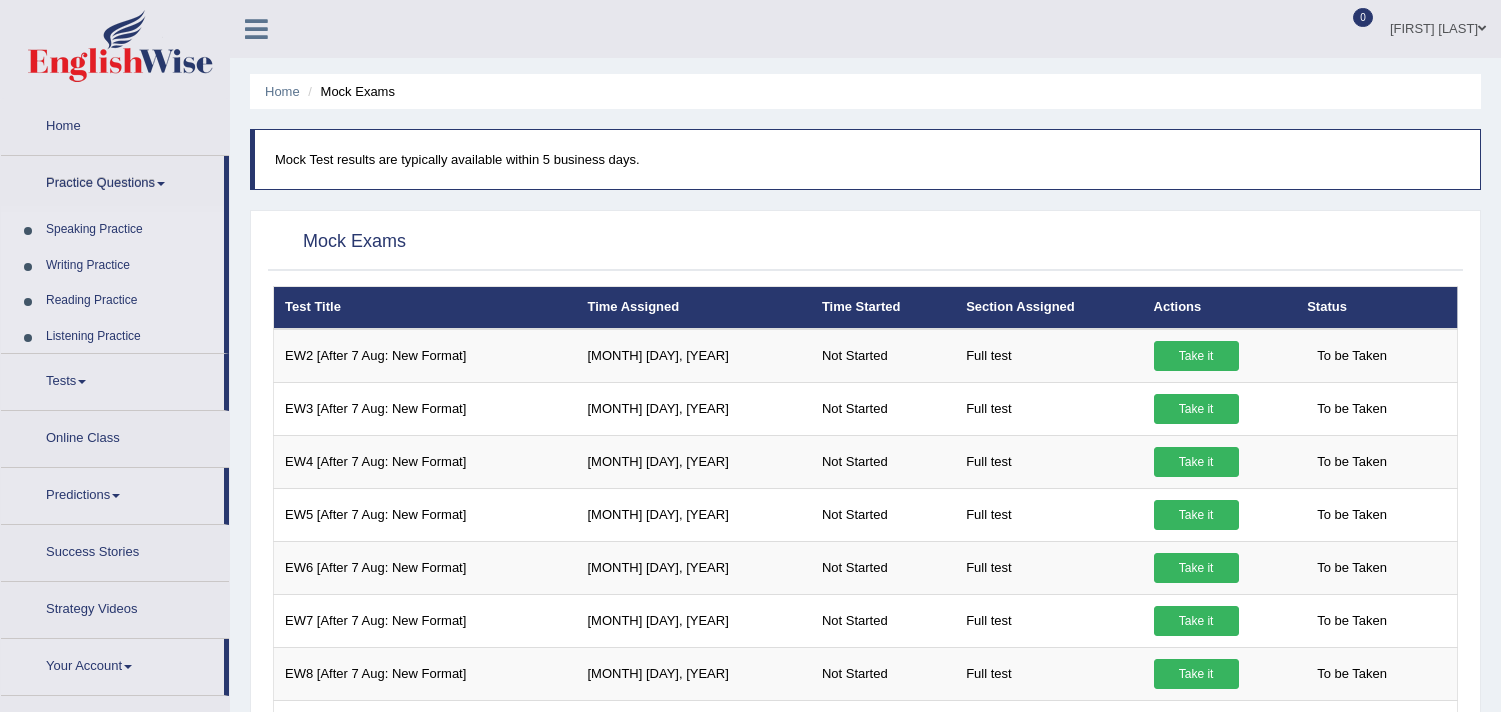 scroll, scrollTop: 0, scrollLeft: 0, axis: both 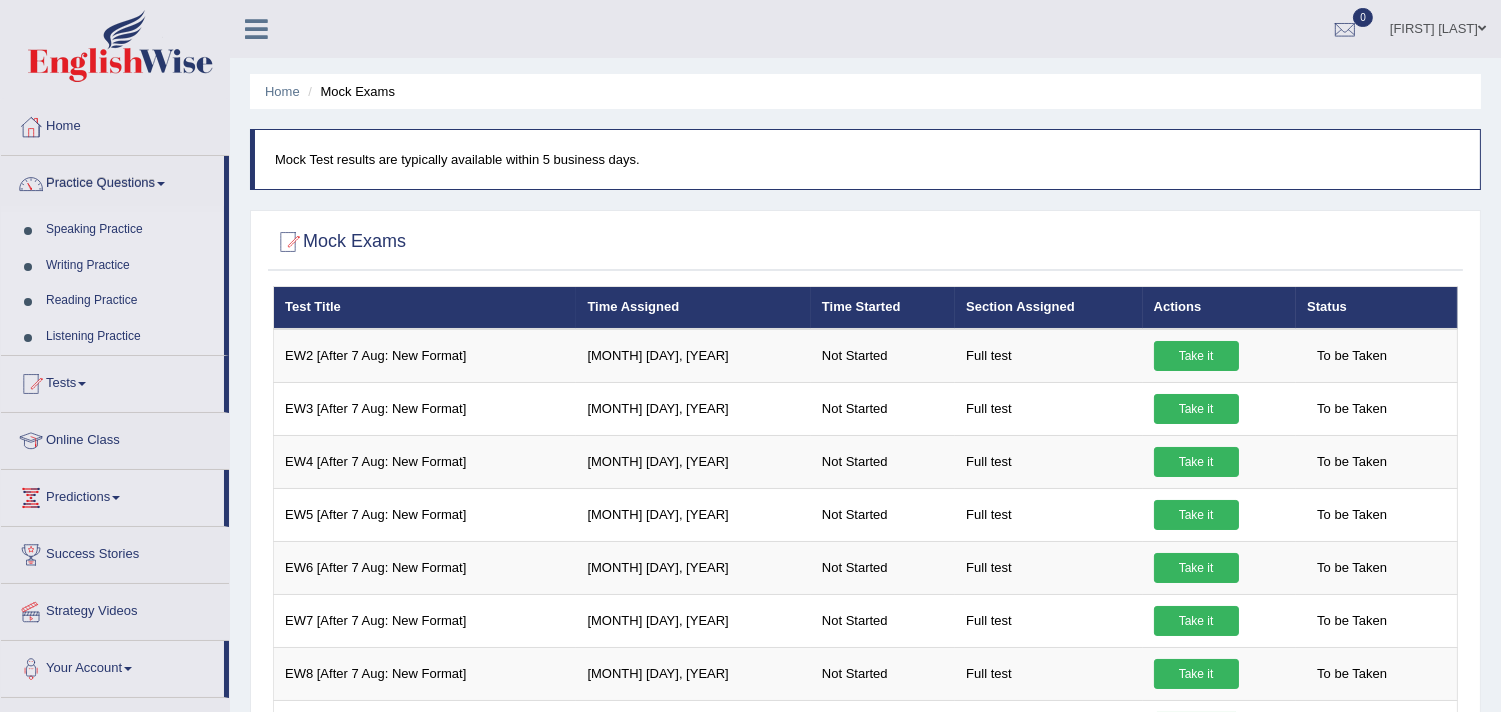 click on "Tests" at bounding box center [112, 381] 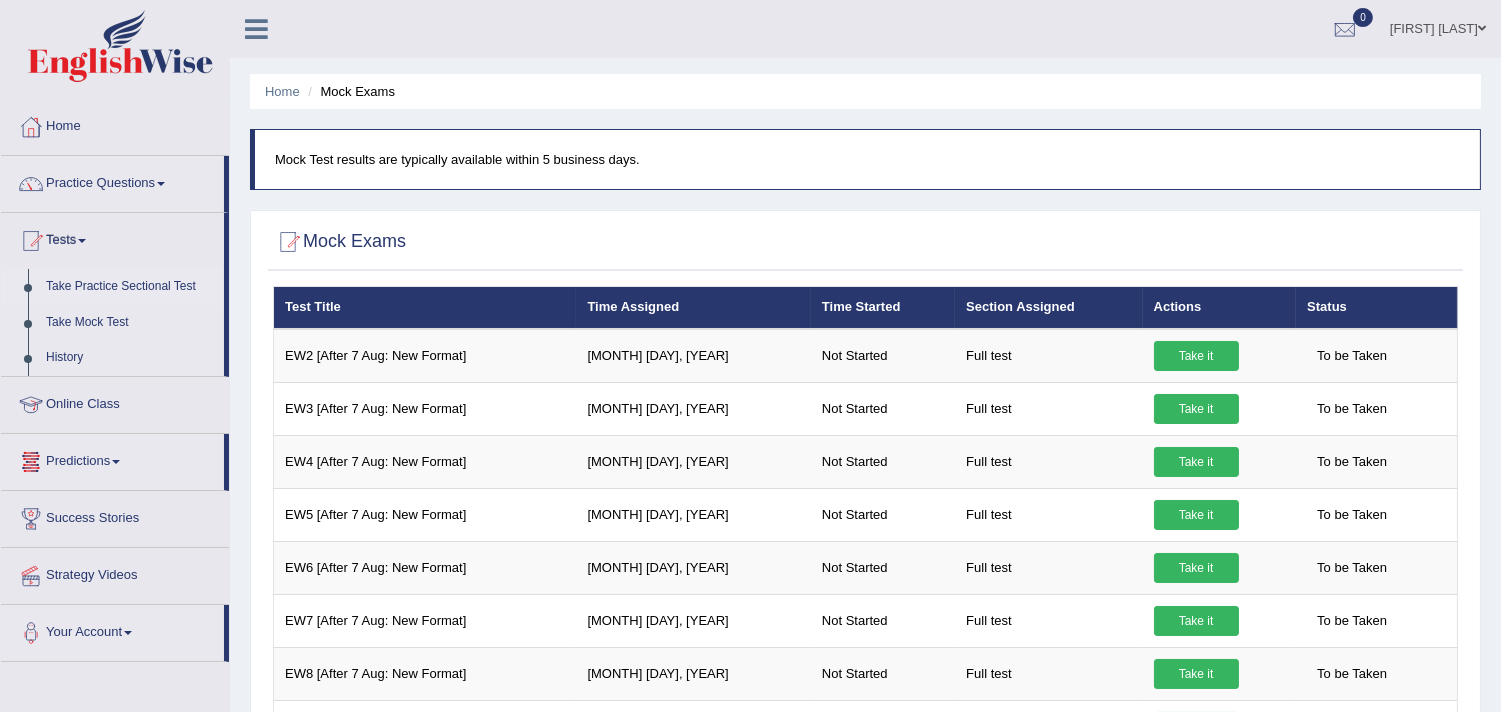 scroll, scrollTop: 0, scrollLeft: 0, axis: both 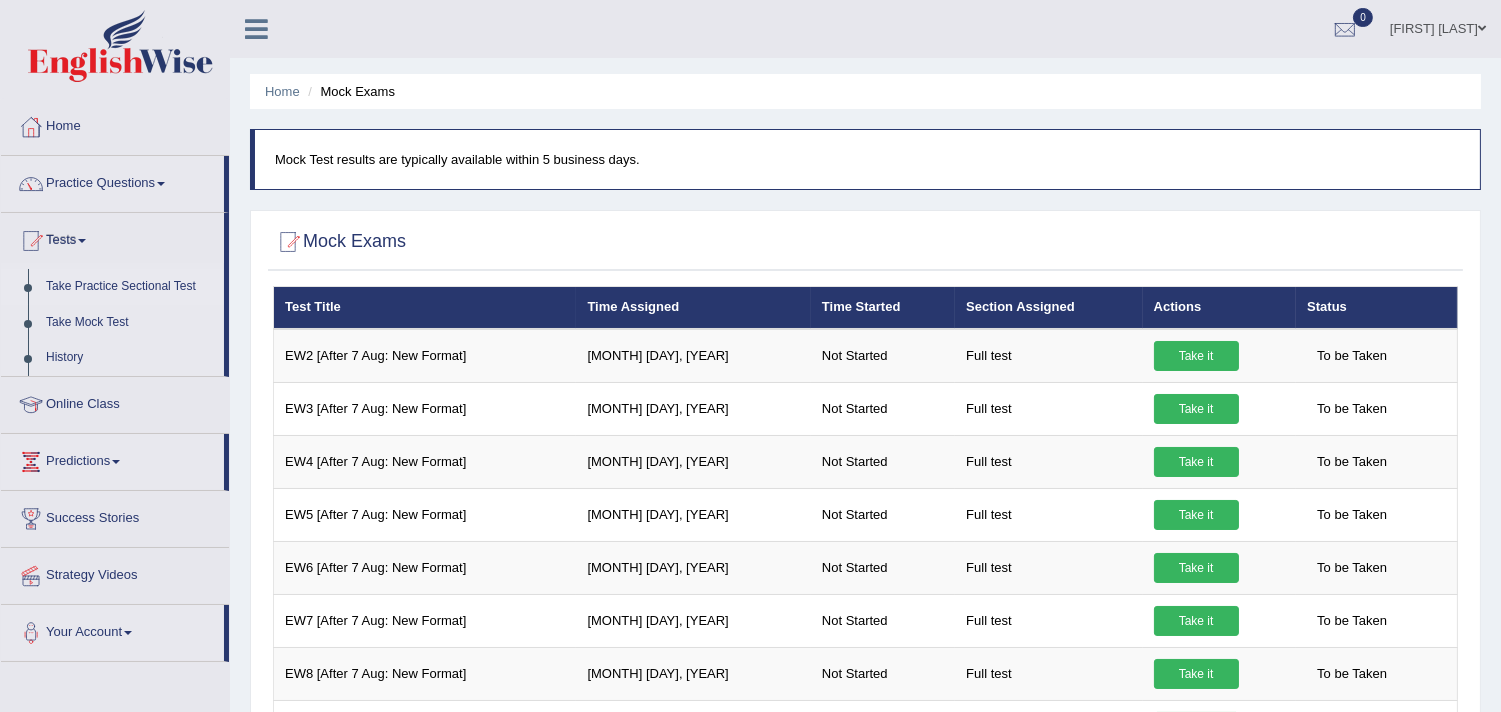 click on "Take Practice Sectional Test" at bounding box center (130, 287) 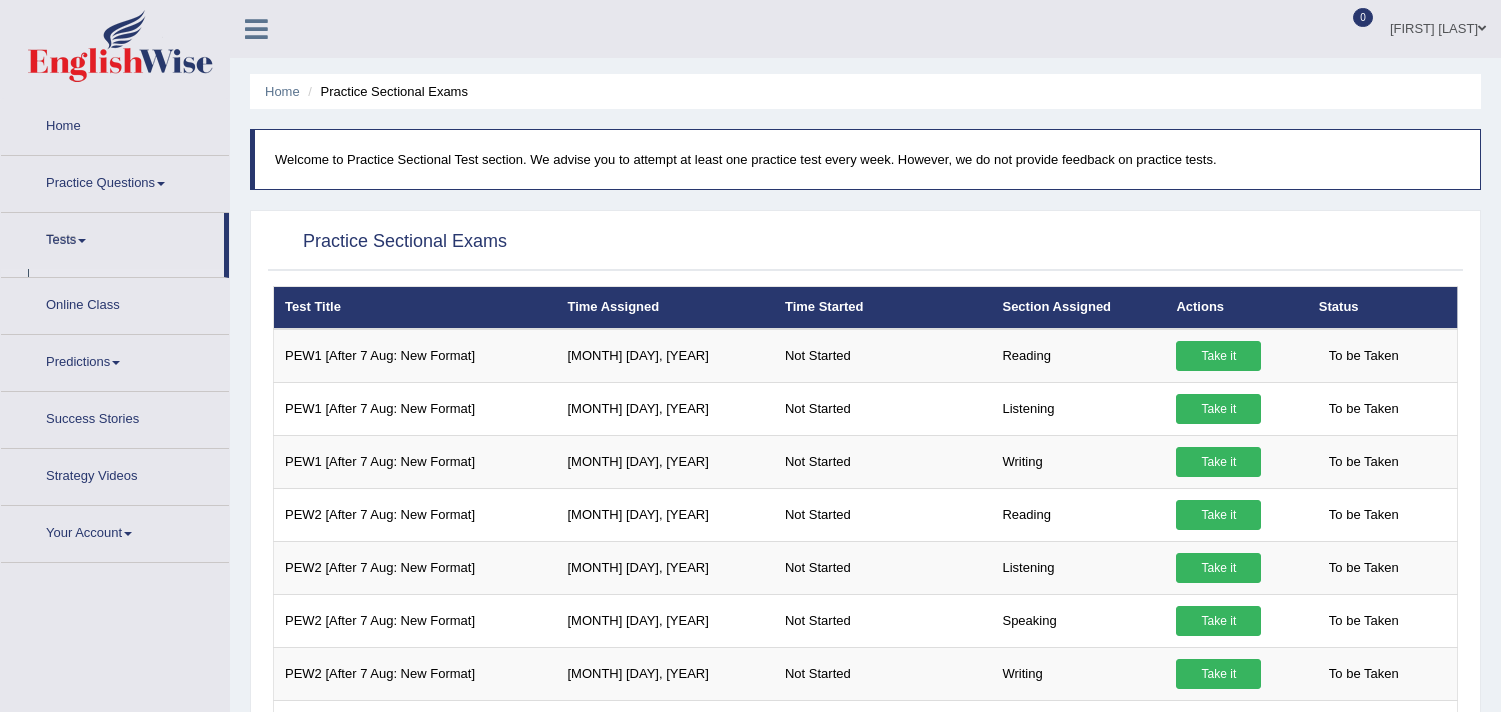 scroll, scrollTop: 0, scrollLeft: 0, axis: both 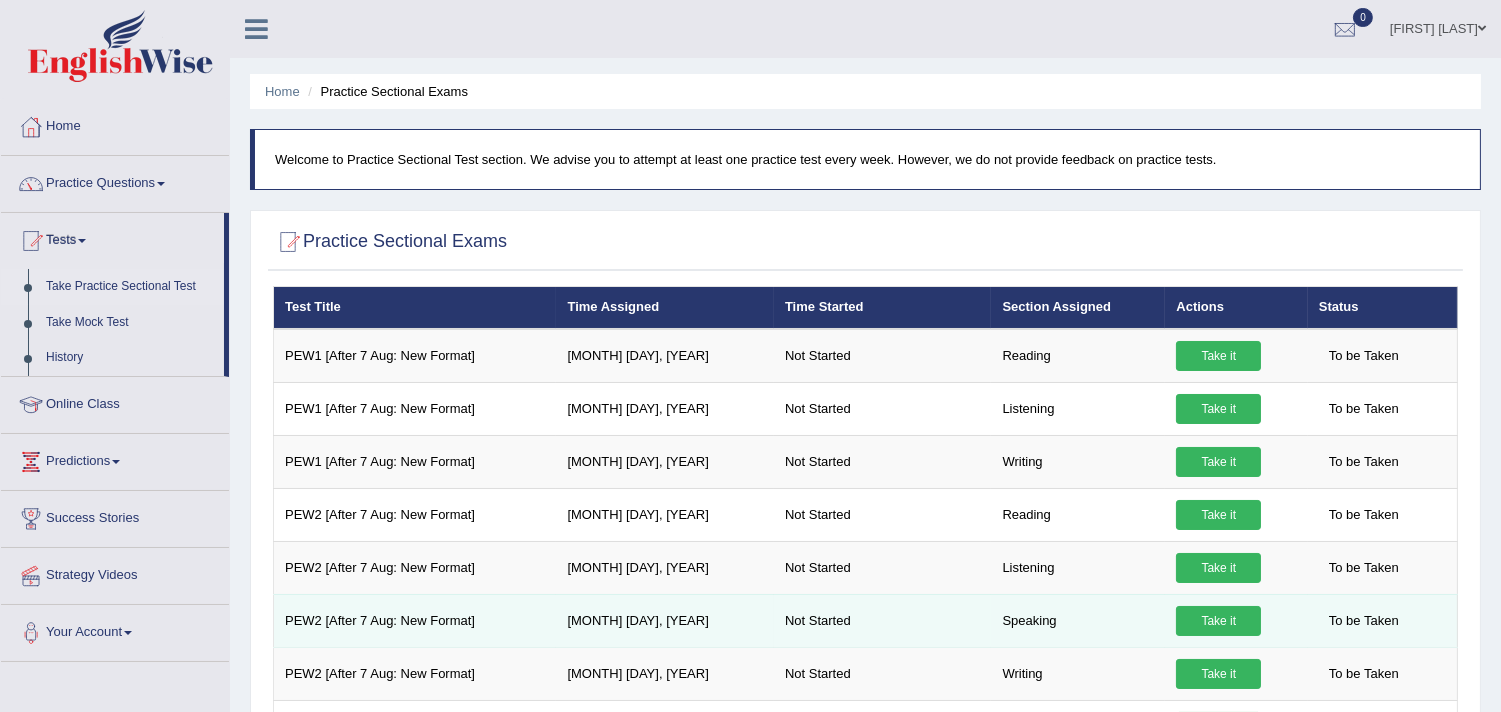 click on "Take it" at bounding box center (1218, 621) 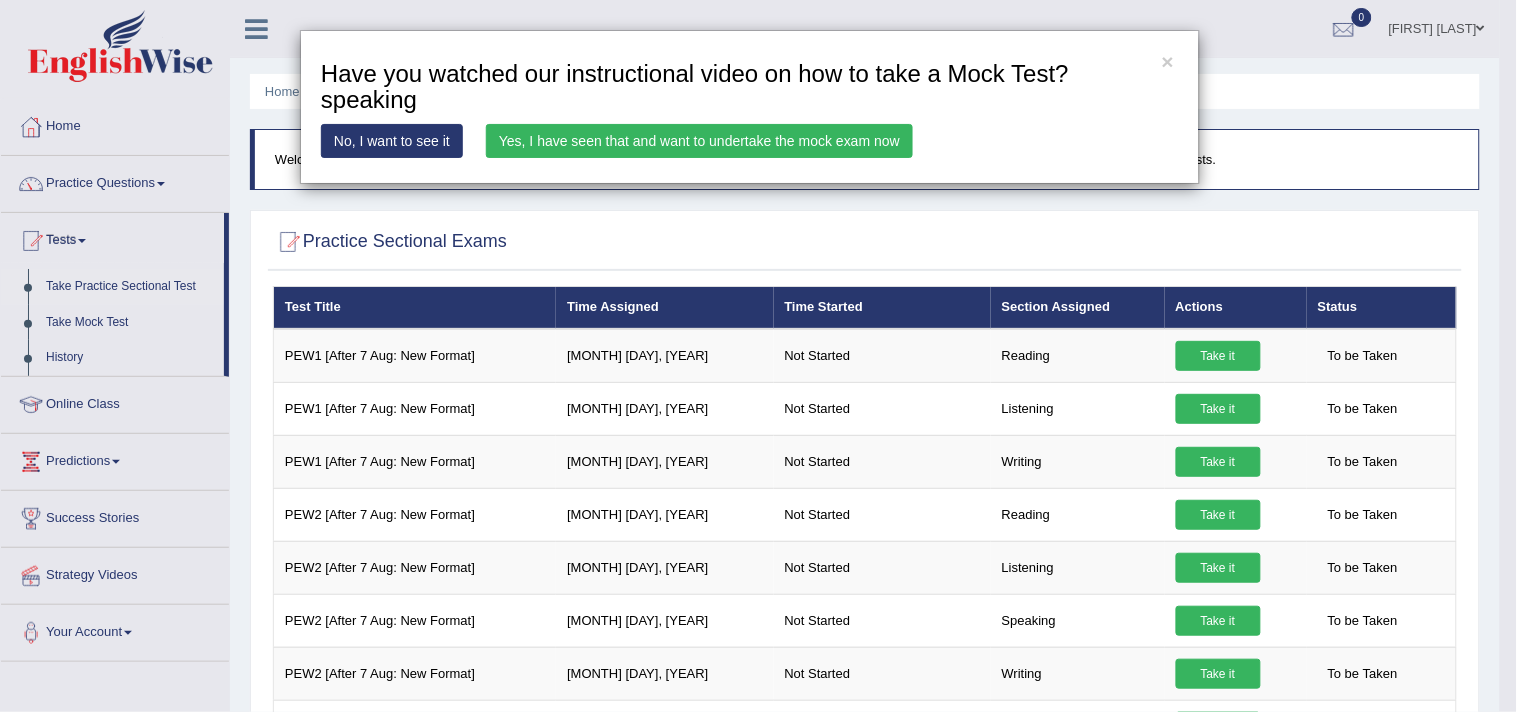 click on "Yes, I have seen that and want to undertake the mock exam now" at bounding box center [699, 141] 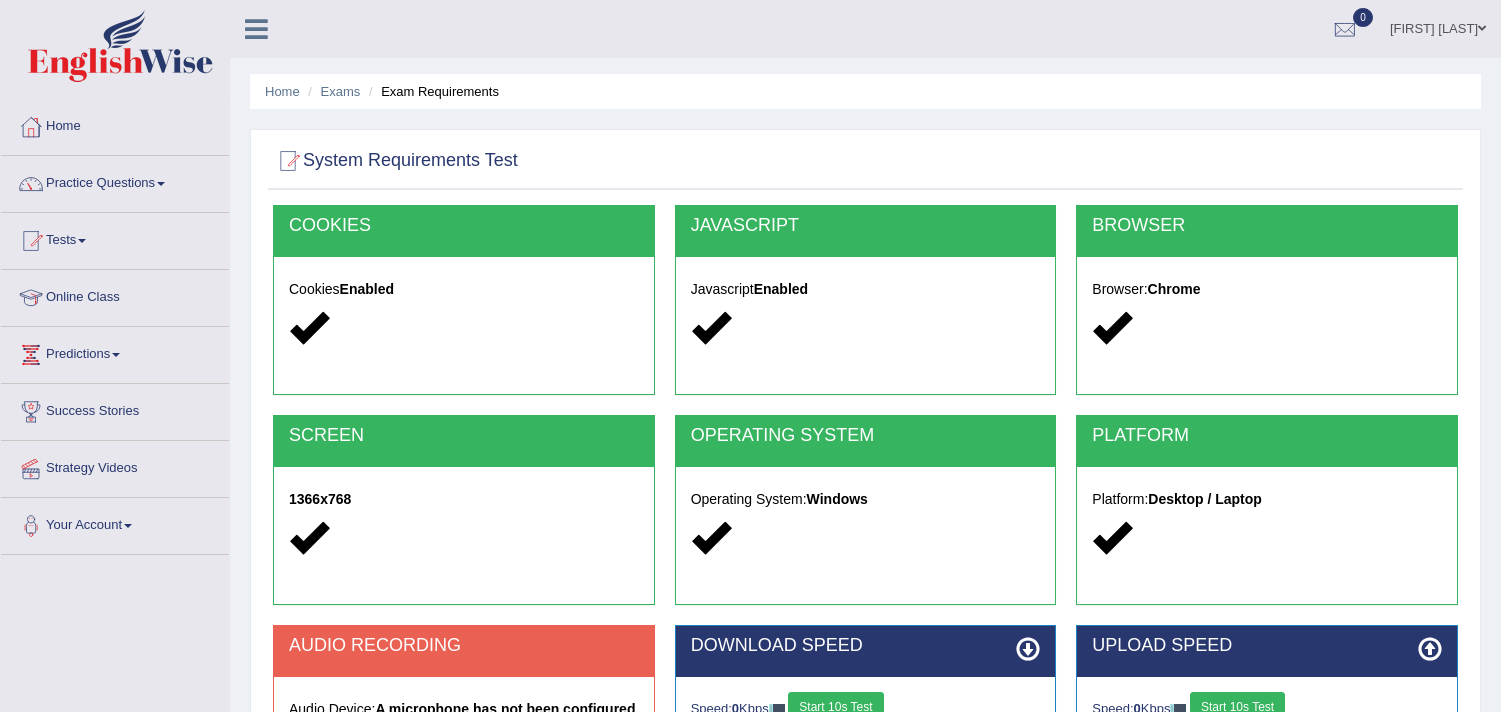 scroll, scrollTop: 0, scrollLeft: 0, axis: both 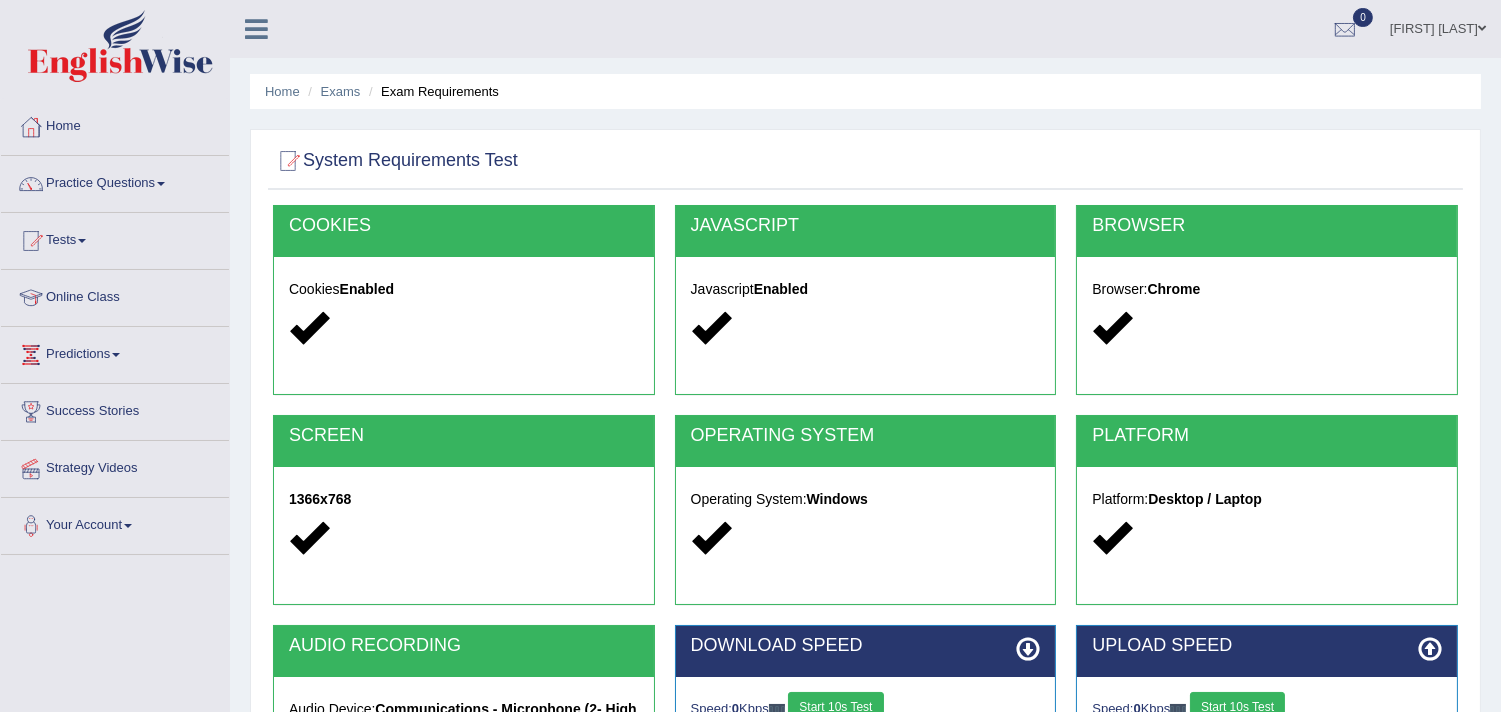 click on "Start 10s Test" at bounding box center (835, 707) 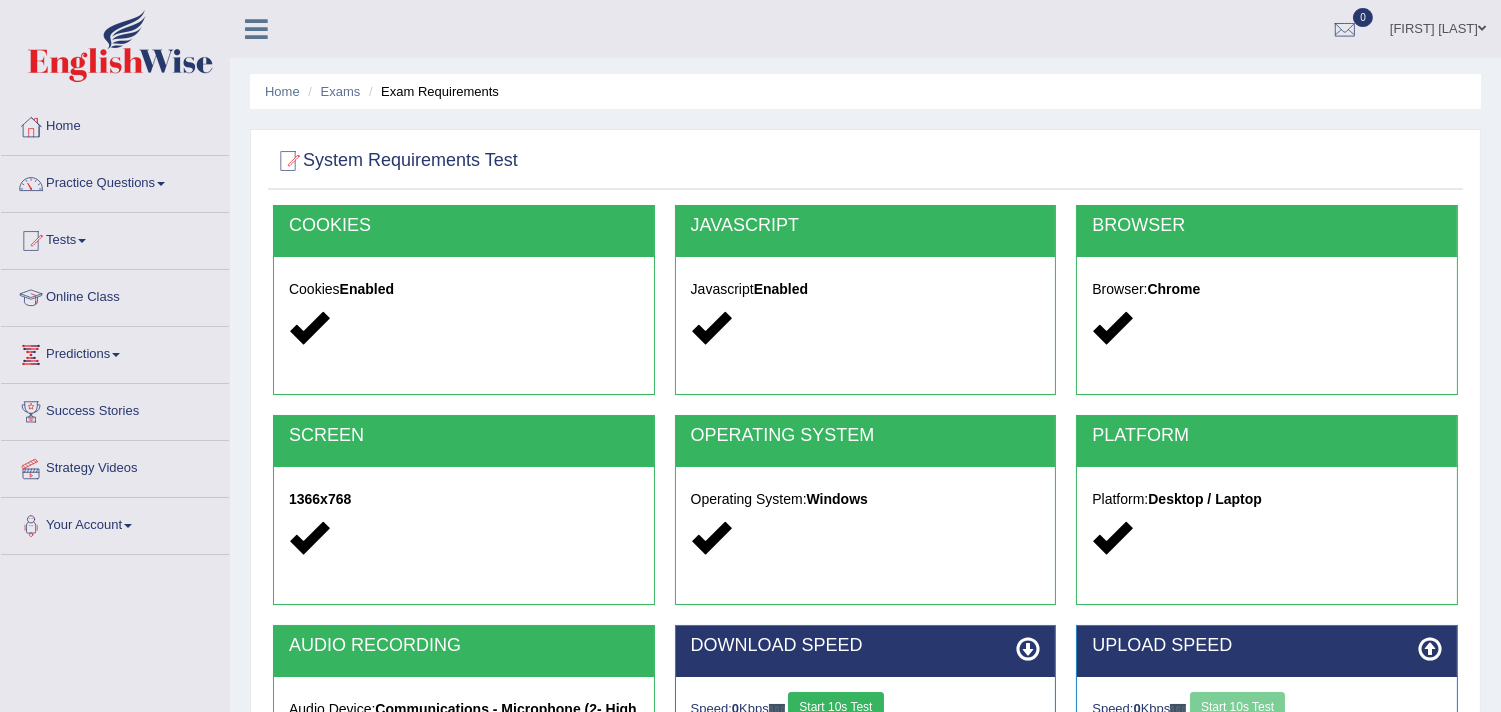 click on "Start 10s Test" at bounding box center [835, 707] 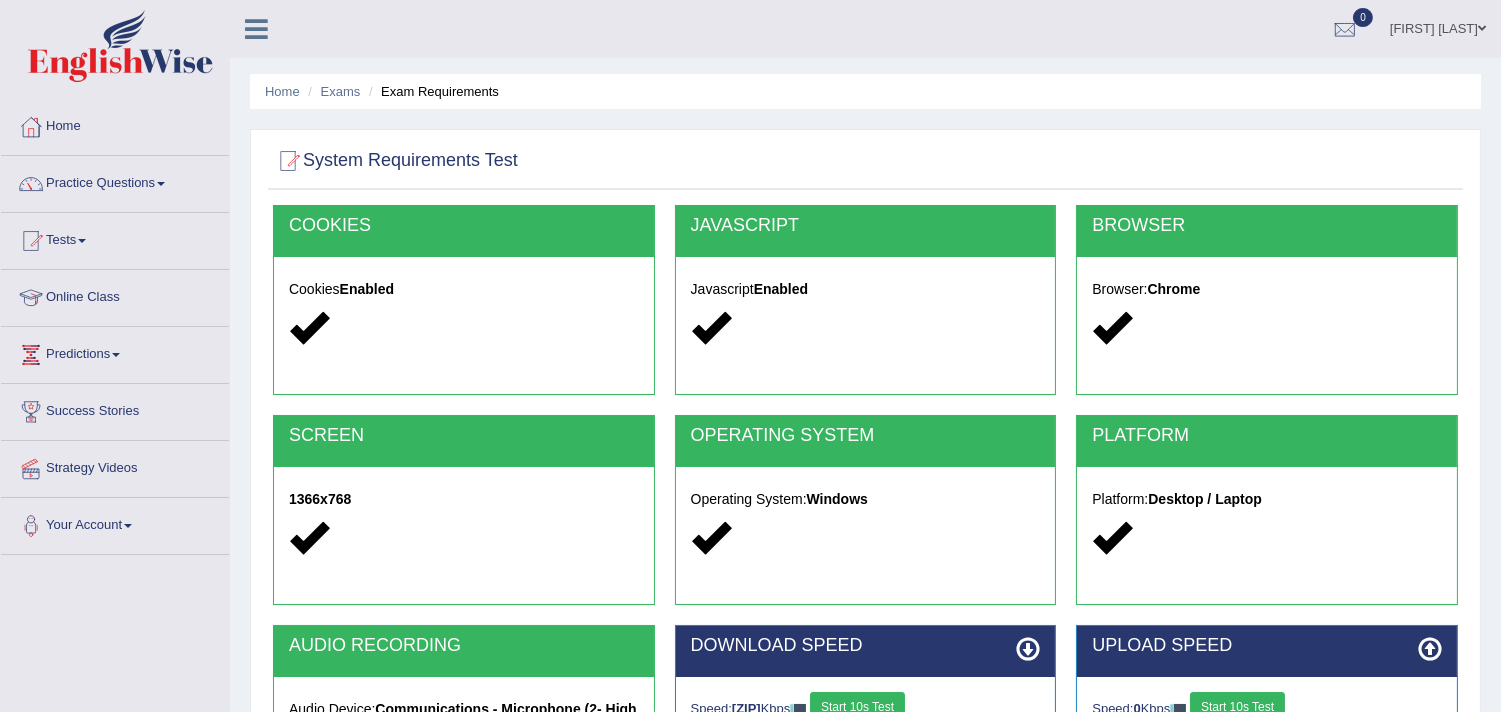 click on "Start 10s Test" at bounding box center (1237, 707) 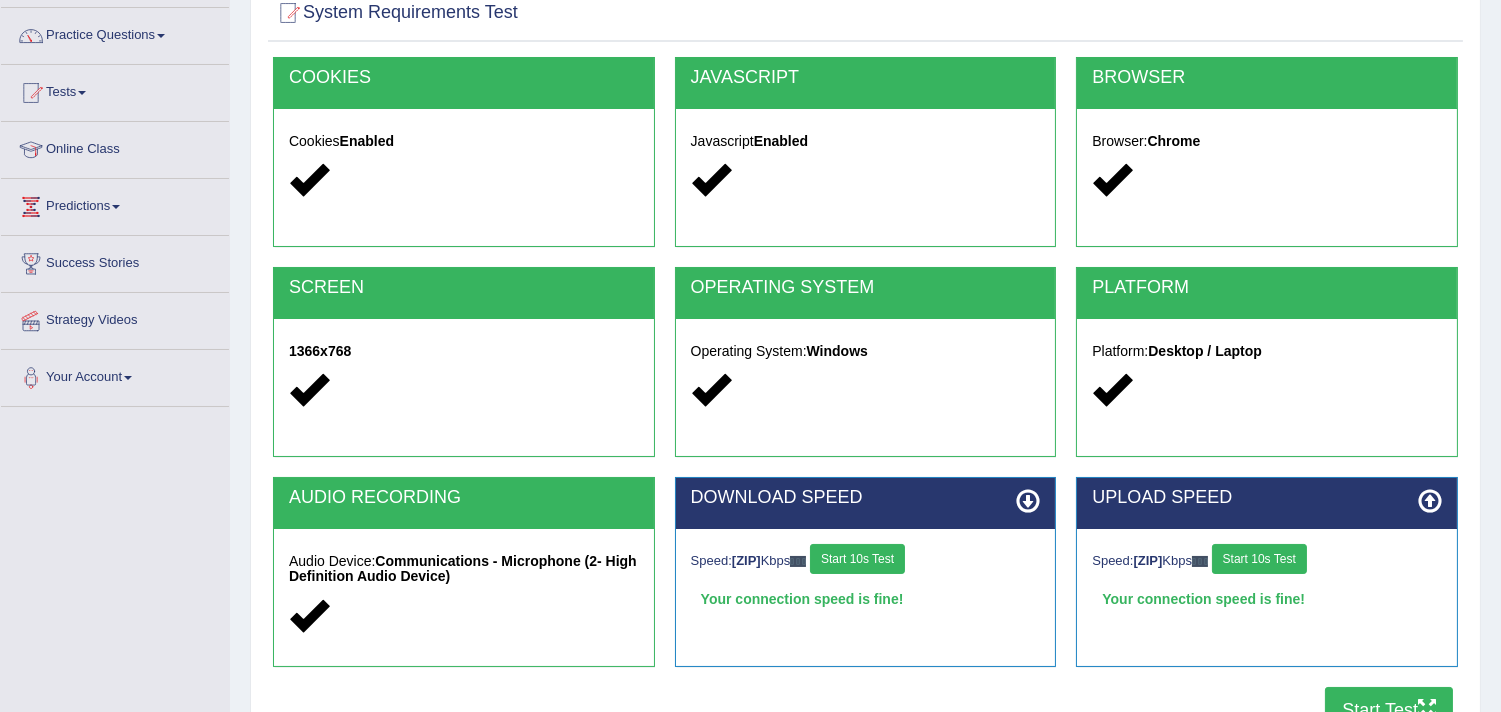 scroll, scrollTop: 337, scrollLeft: 0, axis: vertical 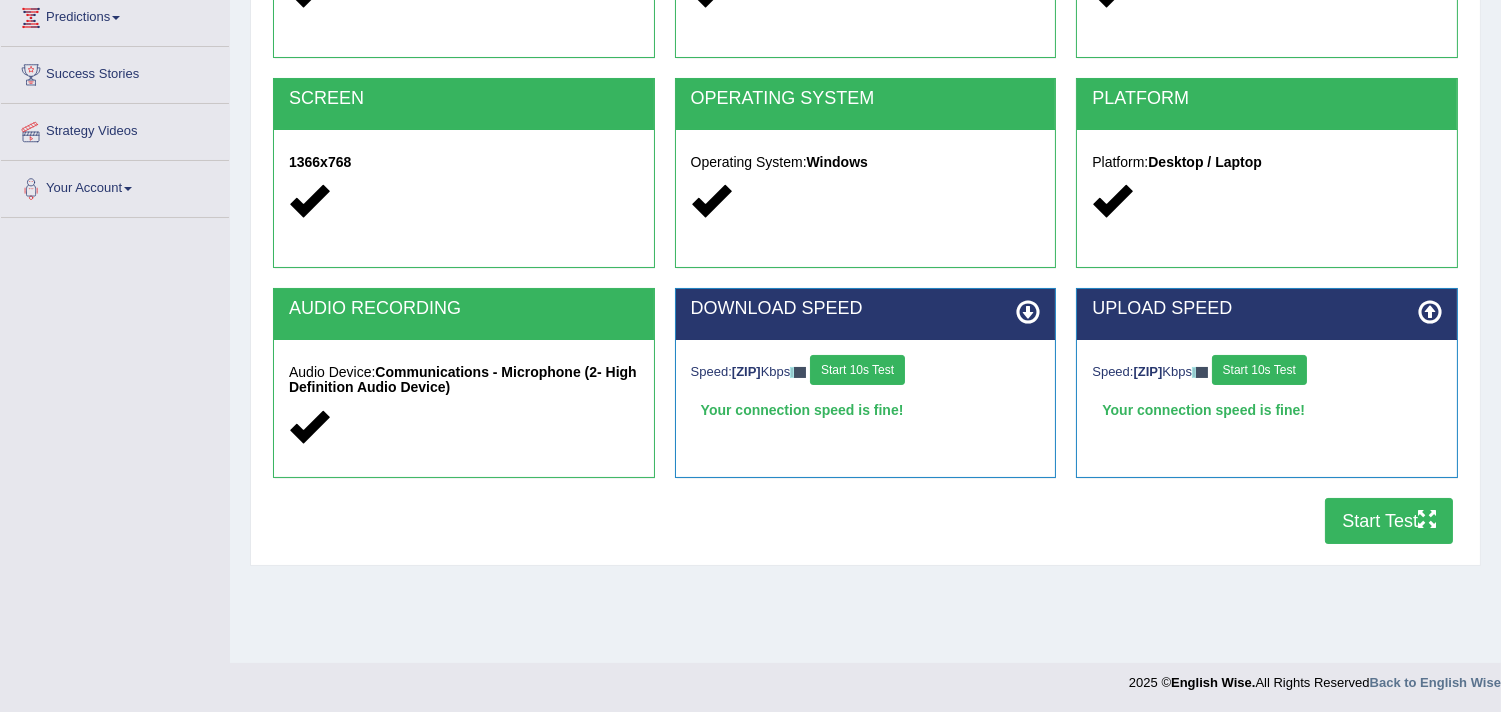 click on "Start Test" at bounding box center [1389, 521] 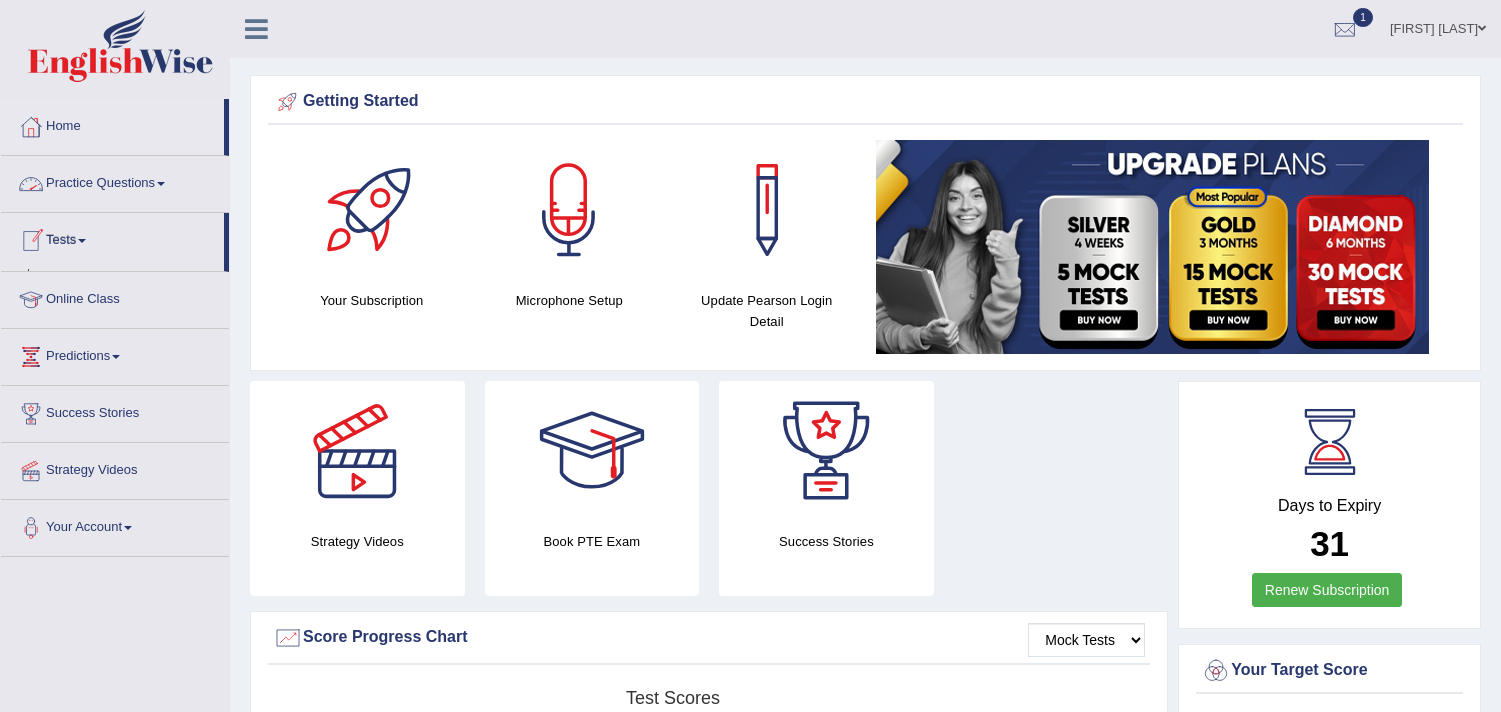 scroll, scrollTop: 0, scrollLeft: 0, axis: both 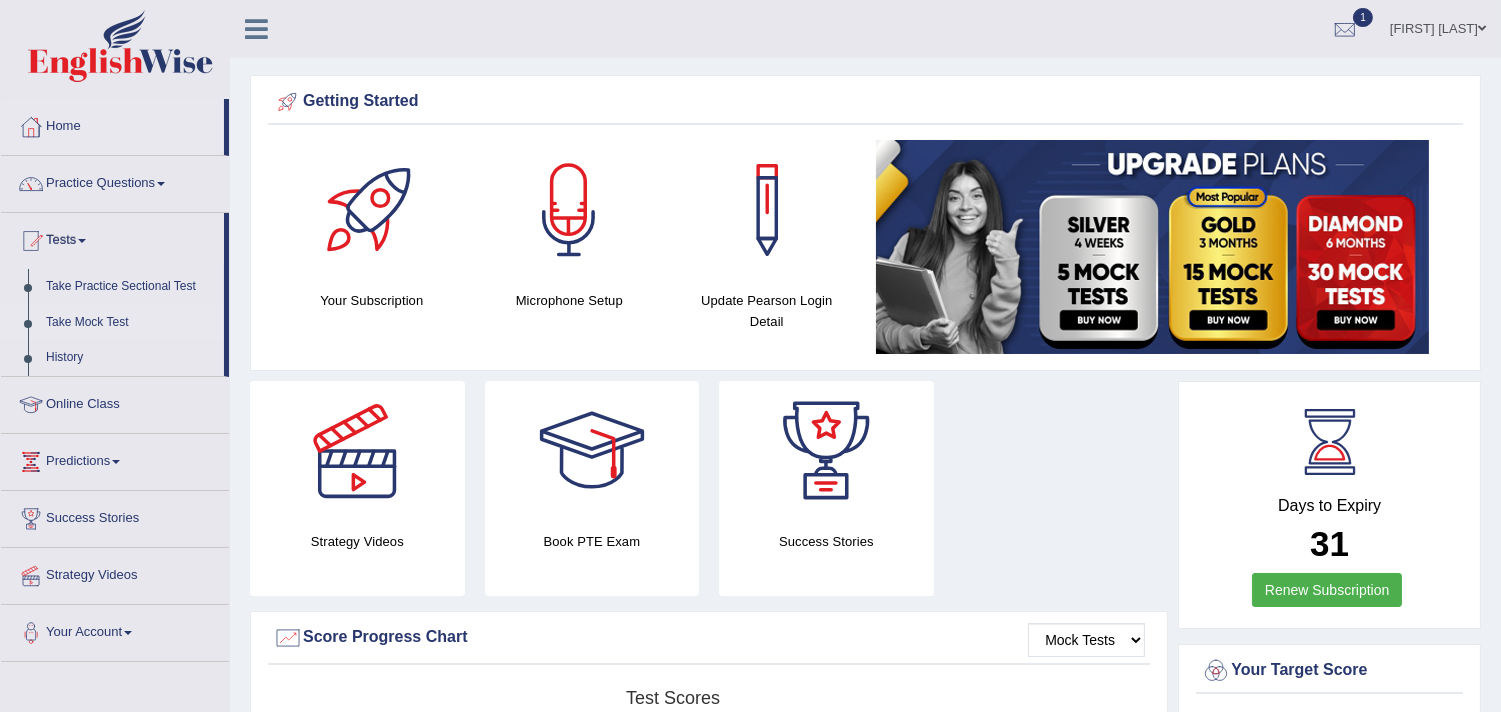 click on "Take Mock Test" at bounding box center [130, 323] 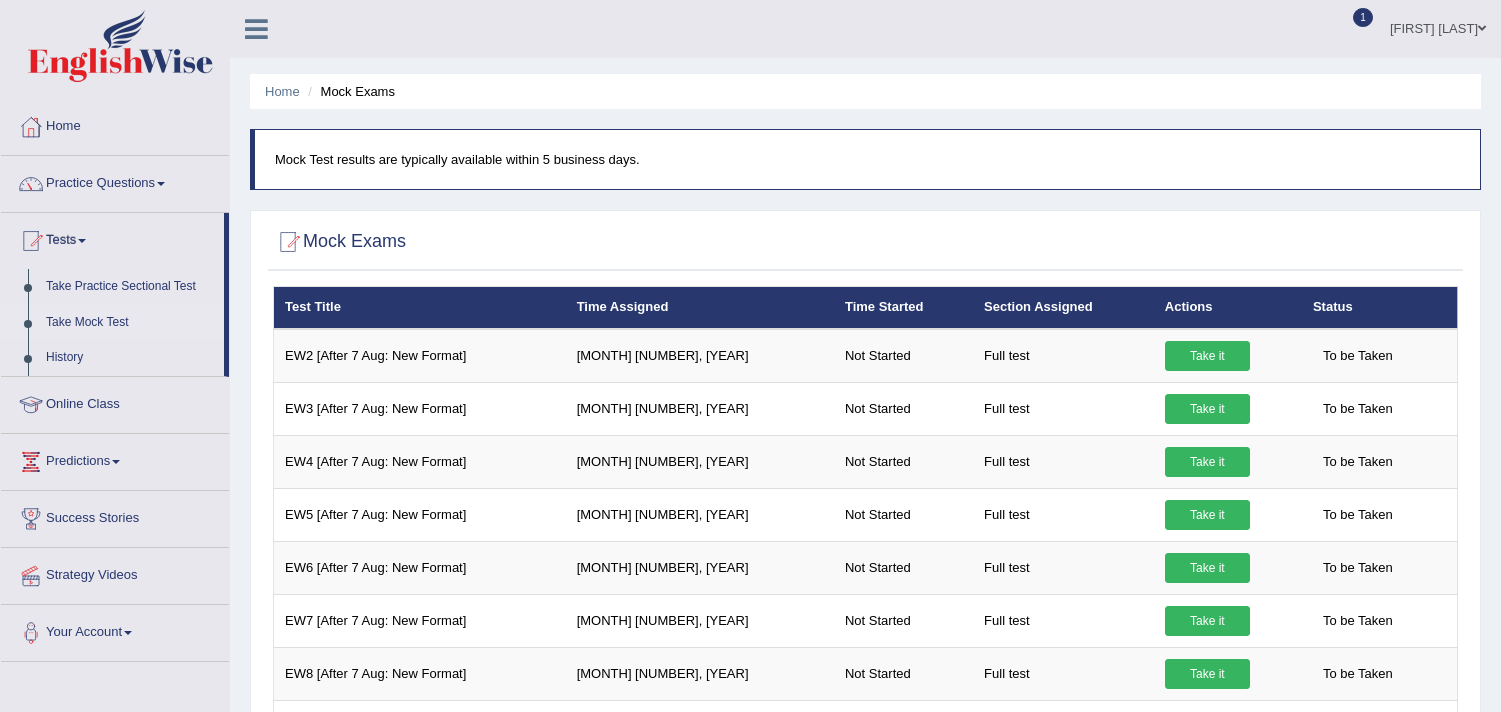 scroll, scrollTop: 0, scrollLeft: 0, axis: both 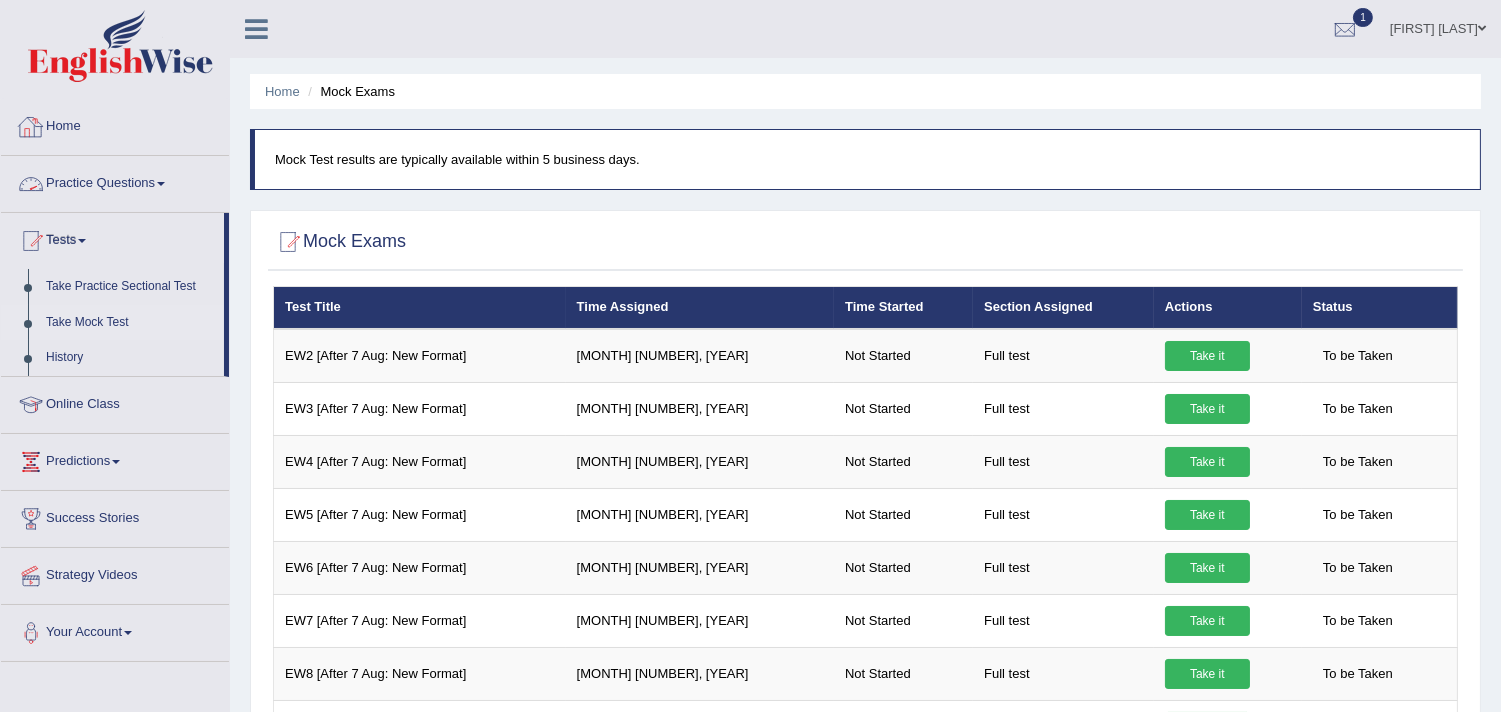 click on "Practice Questions" at bounding box center (115, 181) 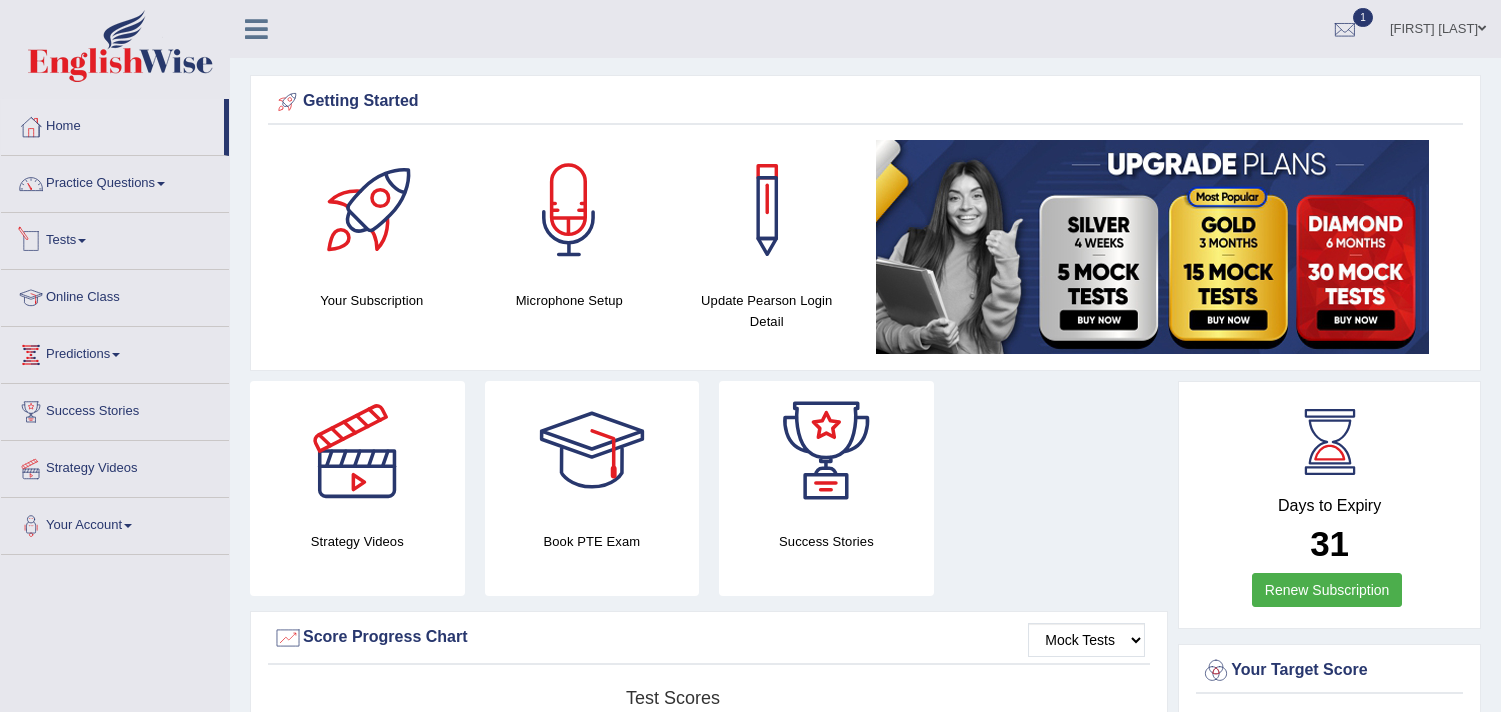 scroll, scrollTop: 0, scrollLeft: 0, axis: both 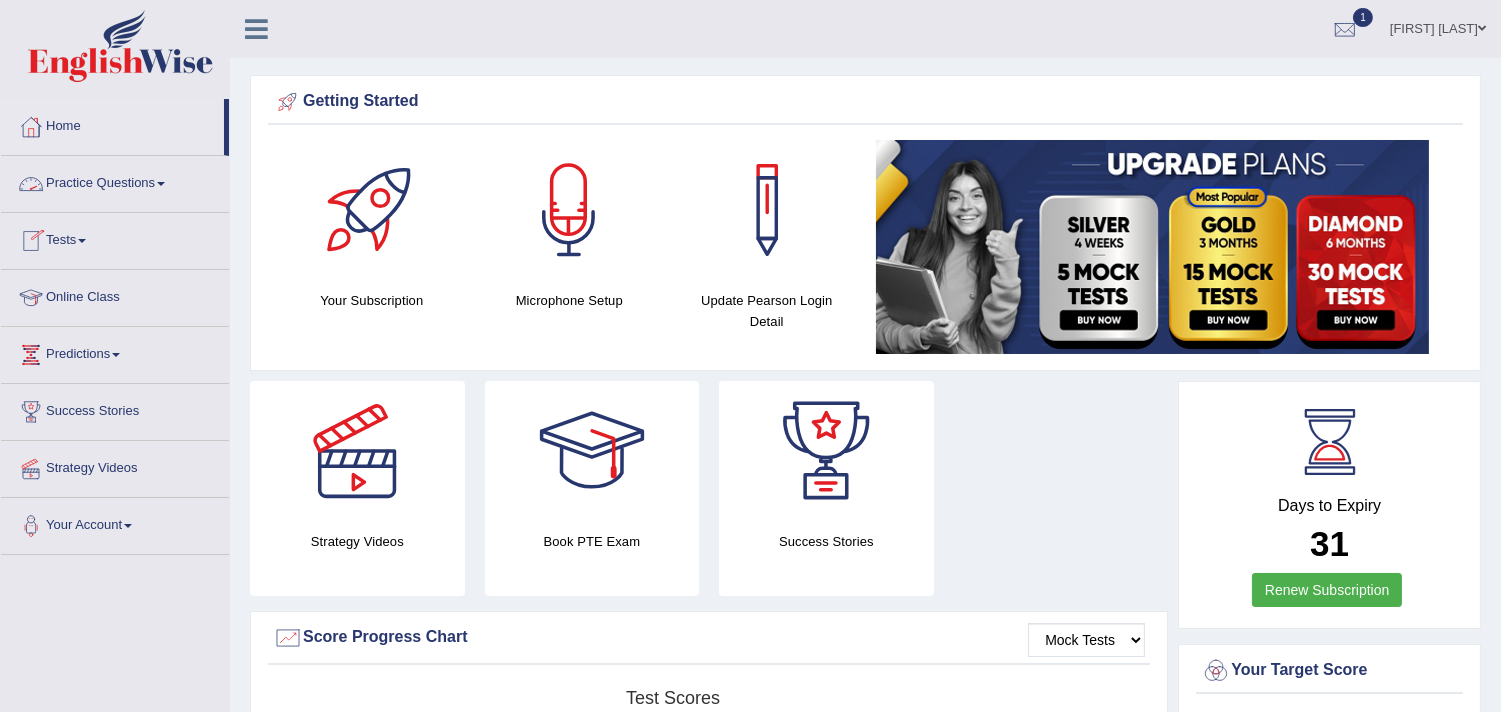 click on "Tests" at bounding box center [115, 238] 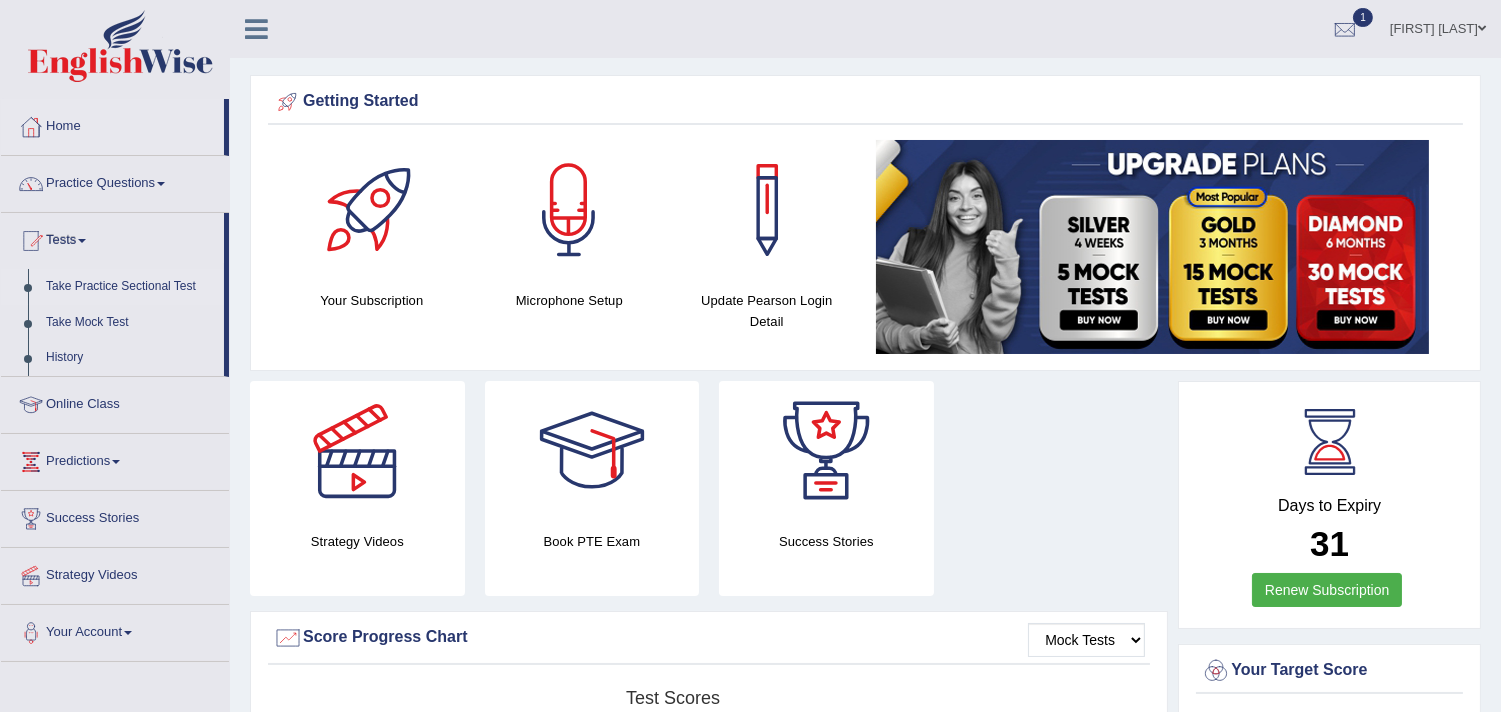 click on "Take Practice Sectional Test" at bounding box center [130, 287] 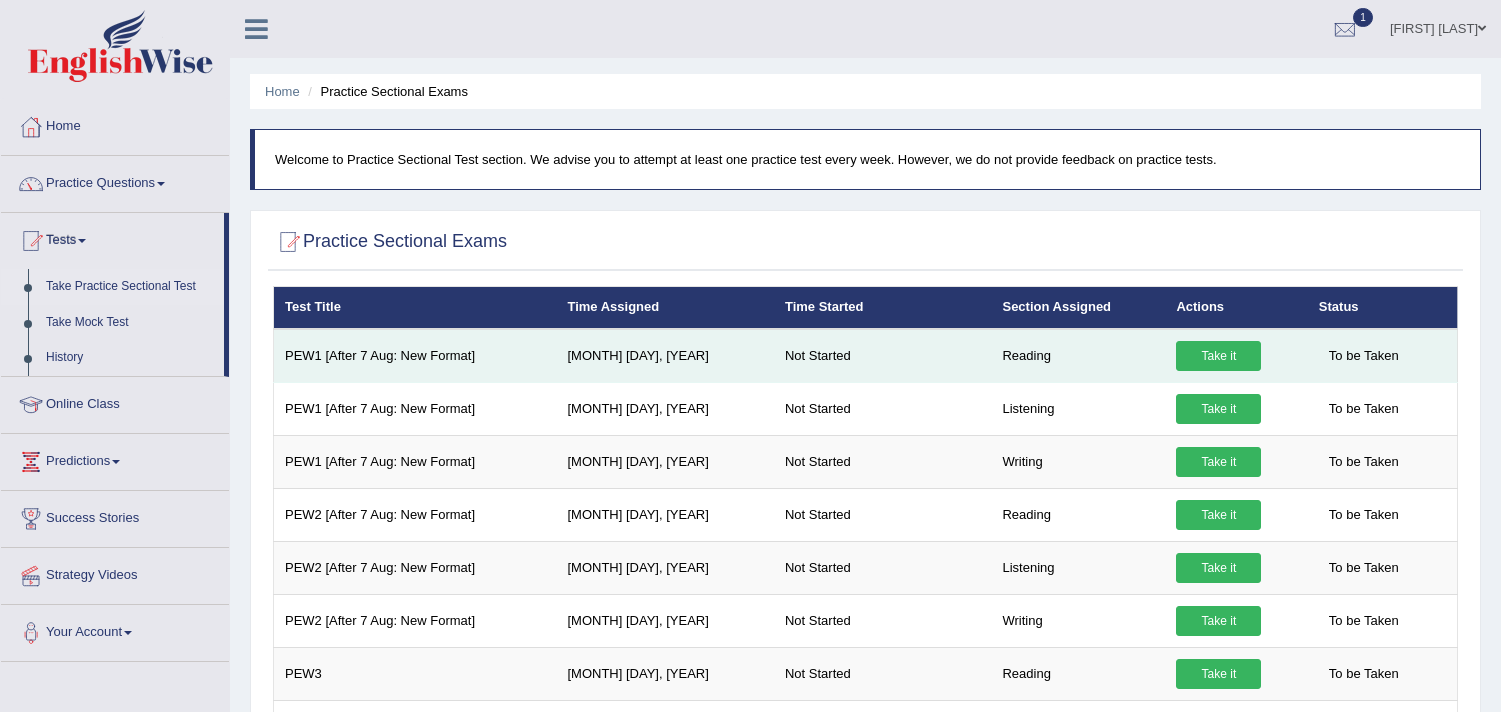 scroll, scrollTop: 0, scrollLeft: 0, axis: both 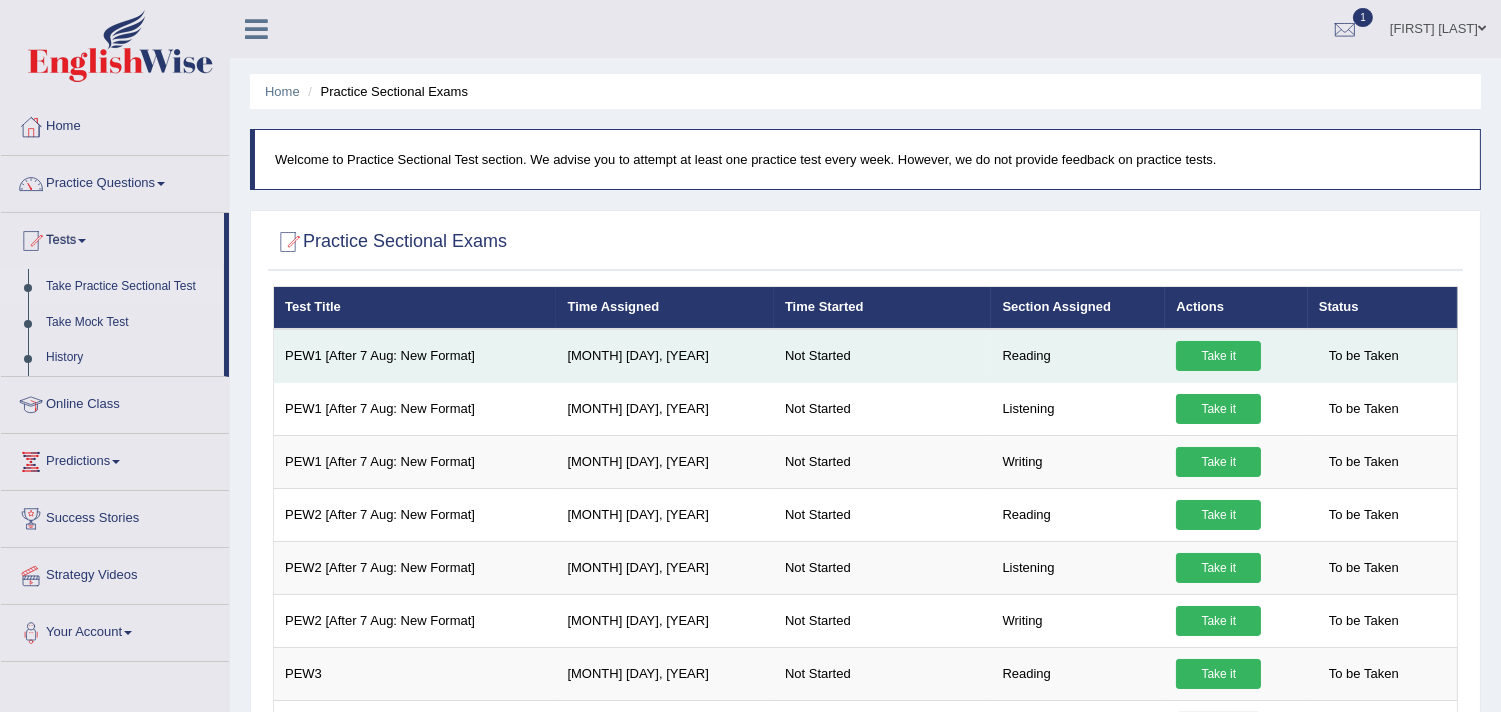 click on "Take it" at bounding box center (1218, 356) 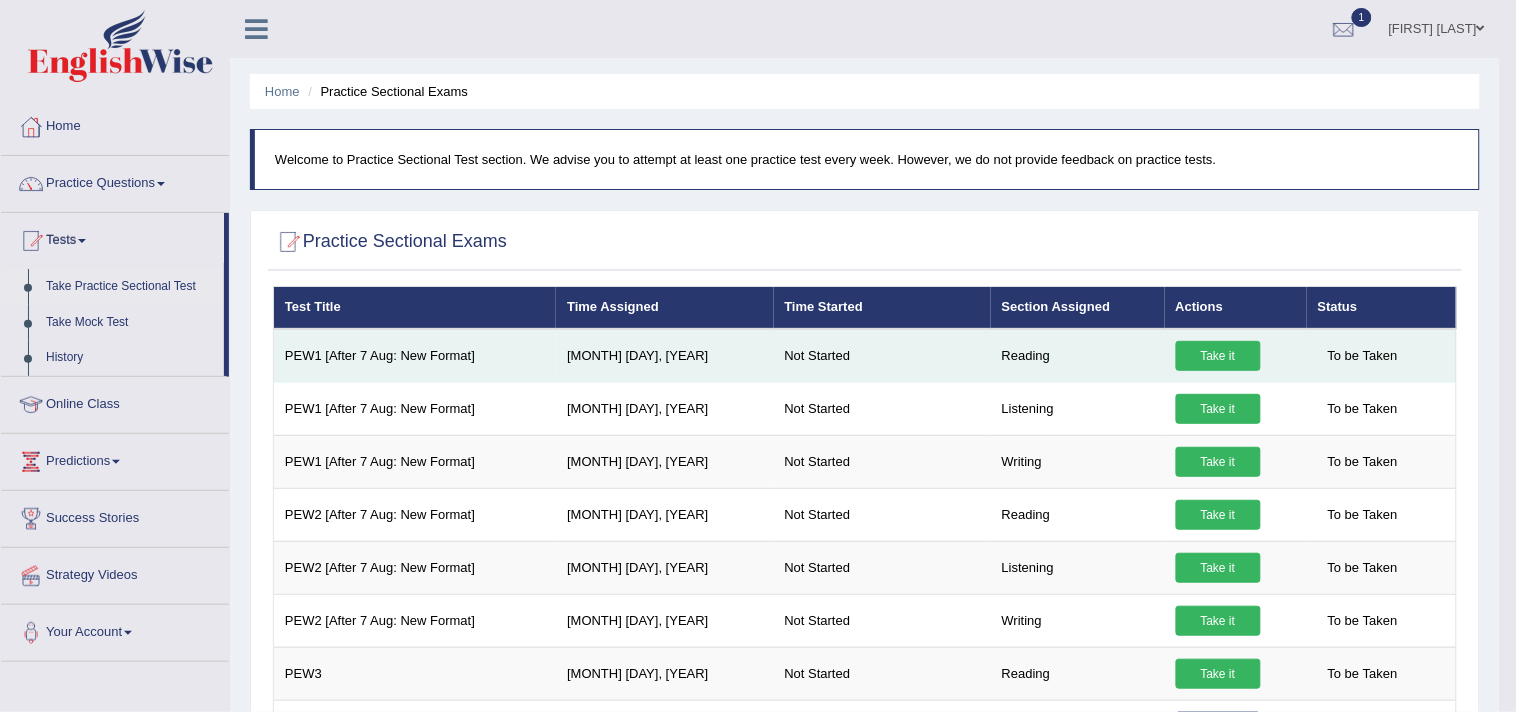 scroll, scrollTop: 0, scrollLeft: 0, axis: both 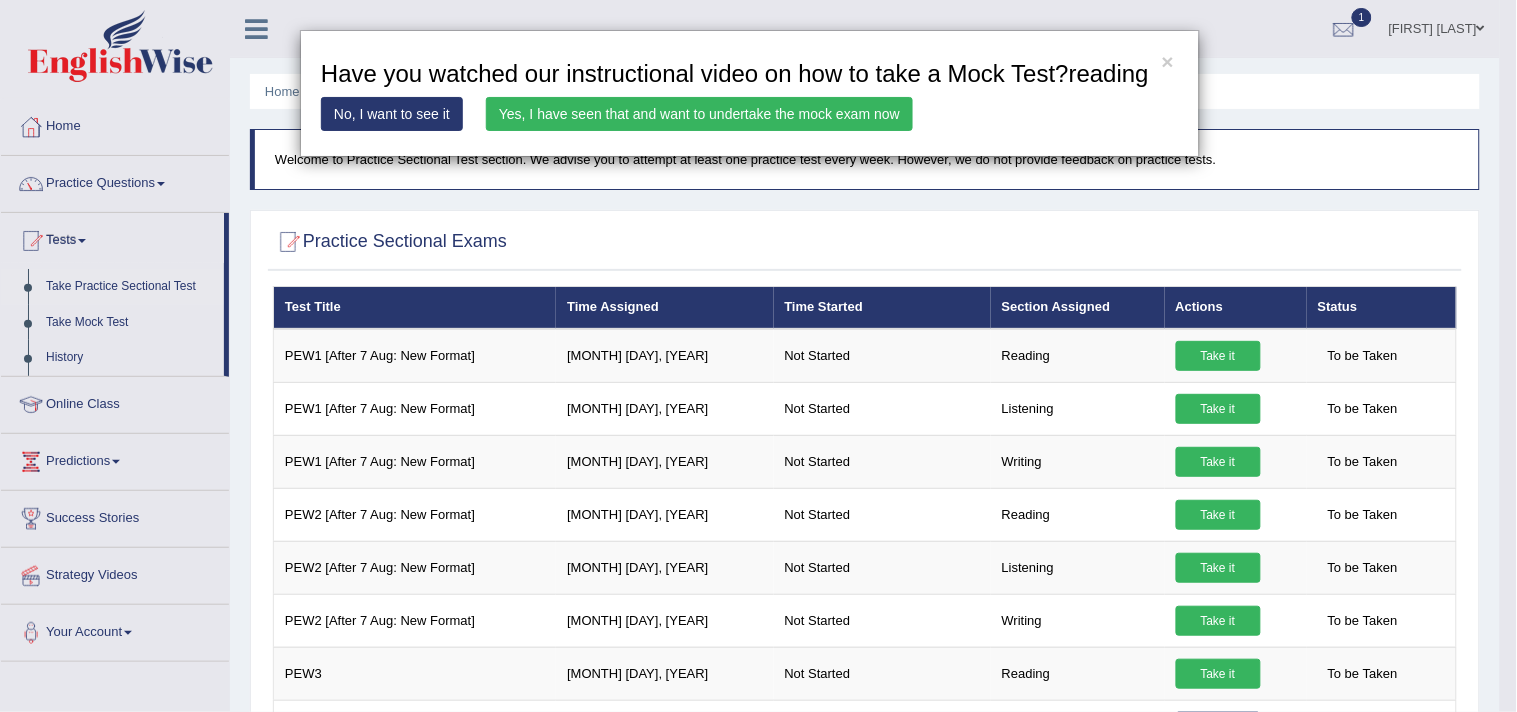 click on "Yes, I have seen that and want to undertake the mock exam now" at bounding box center (699, 114) 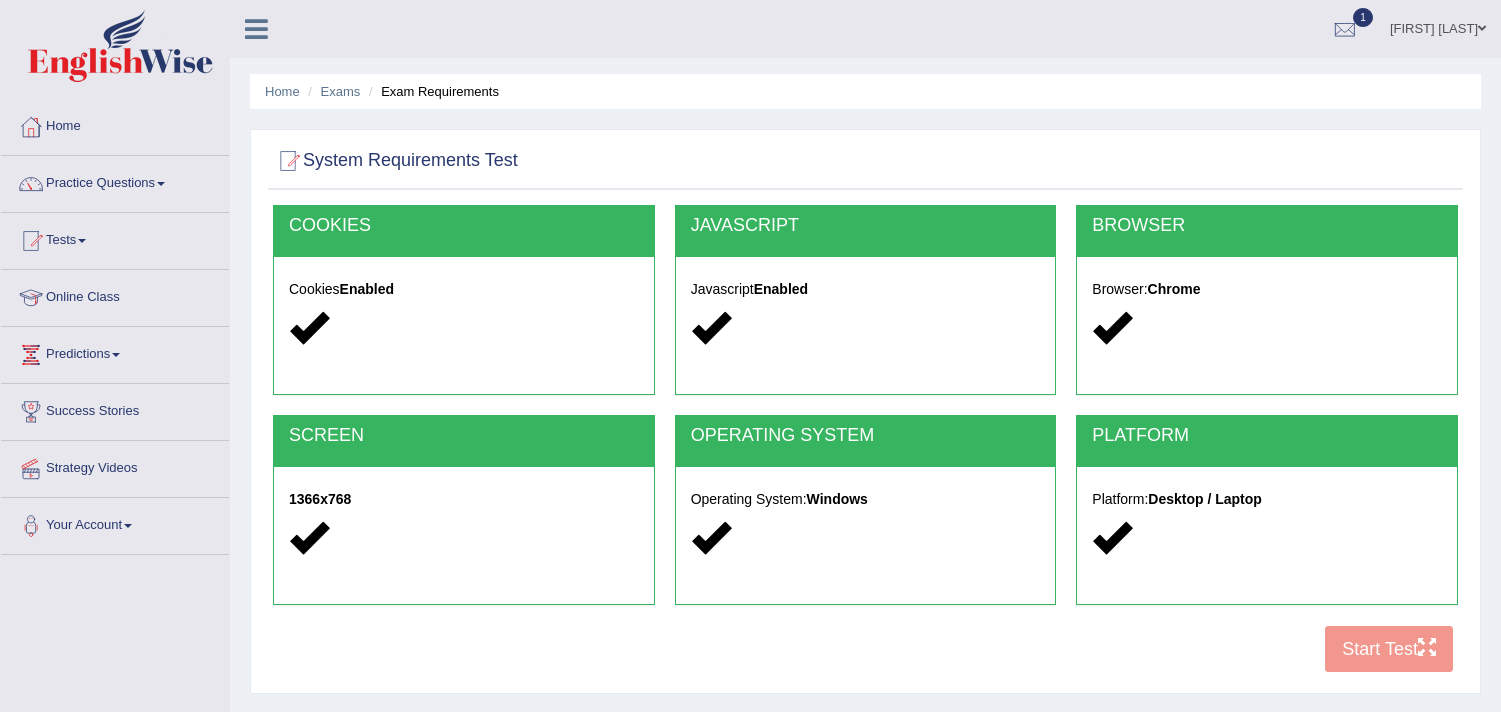 scroll, scrollTop: 0, scrollLeft: 0, axis: both 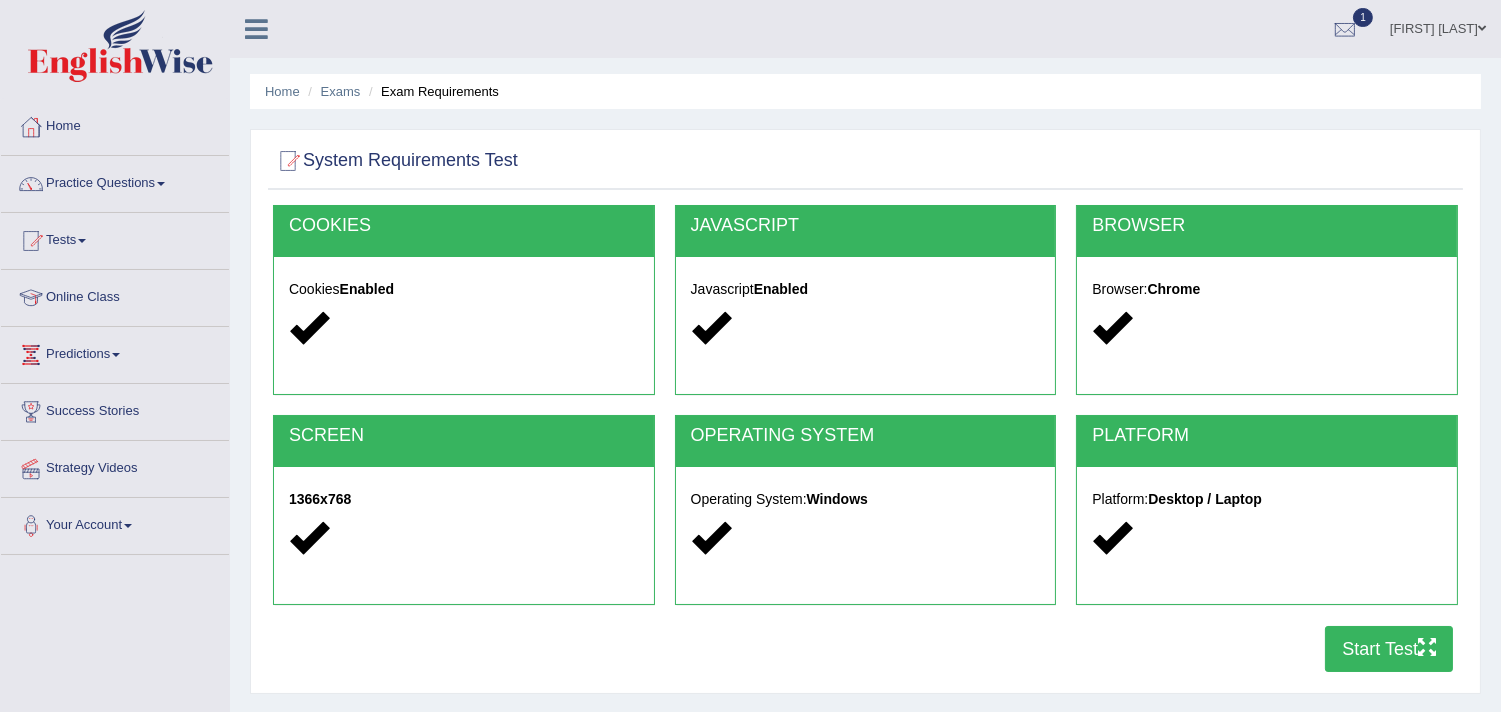 click on "Start Test" at bounding box center (1389, 649) 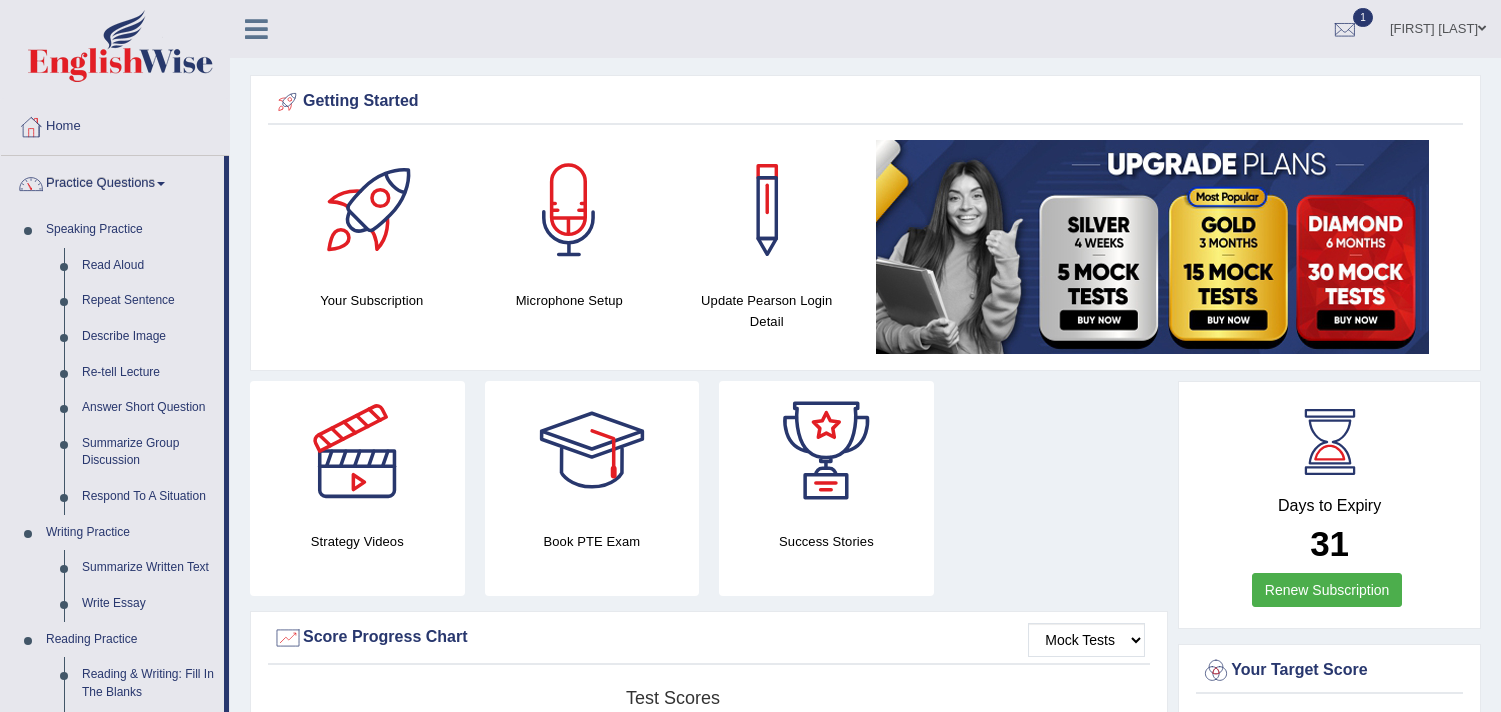scroll, scrollTop: 0, scrollLeft: 0, axis: both 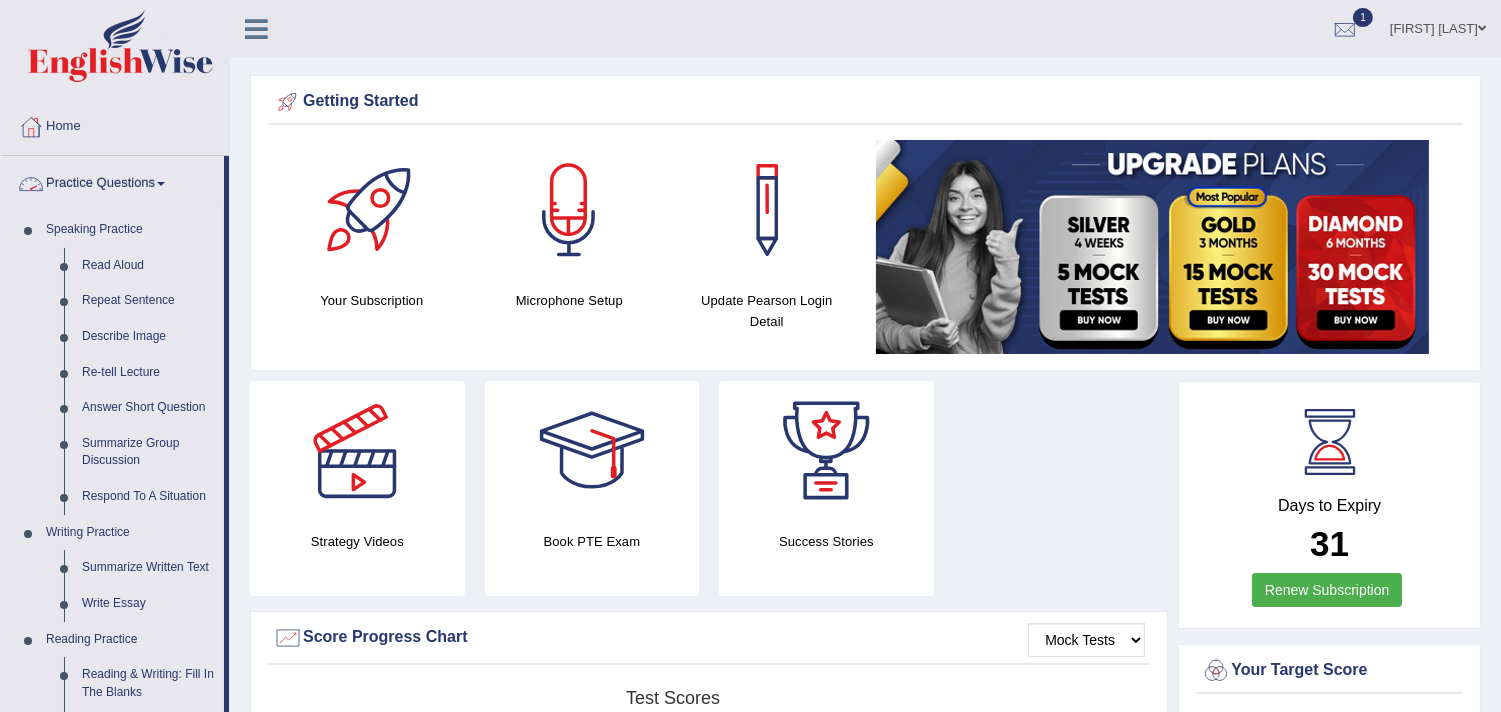 click on "Practice Questions" at bounding box center (112, 181) 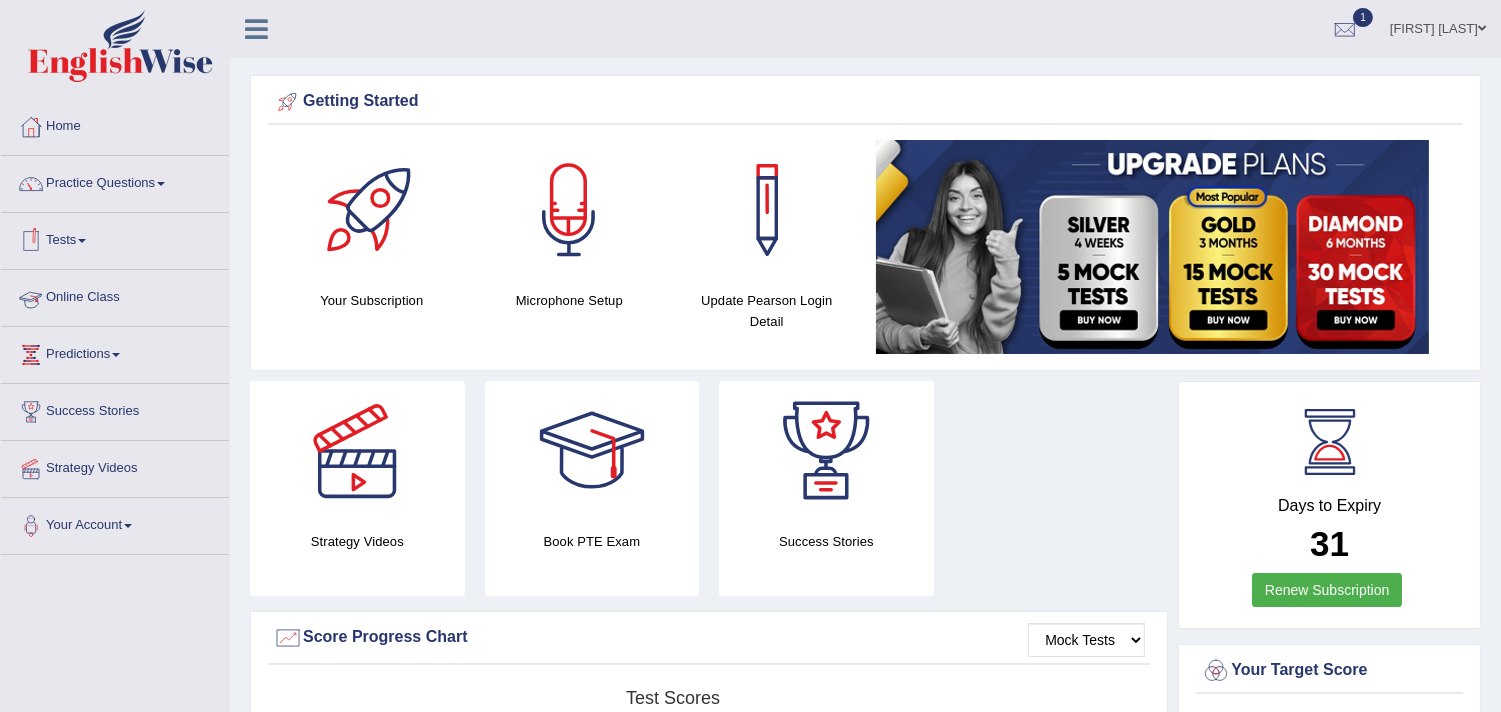 click on "Tests" at bounding box center [115, 238] 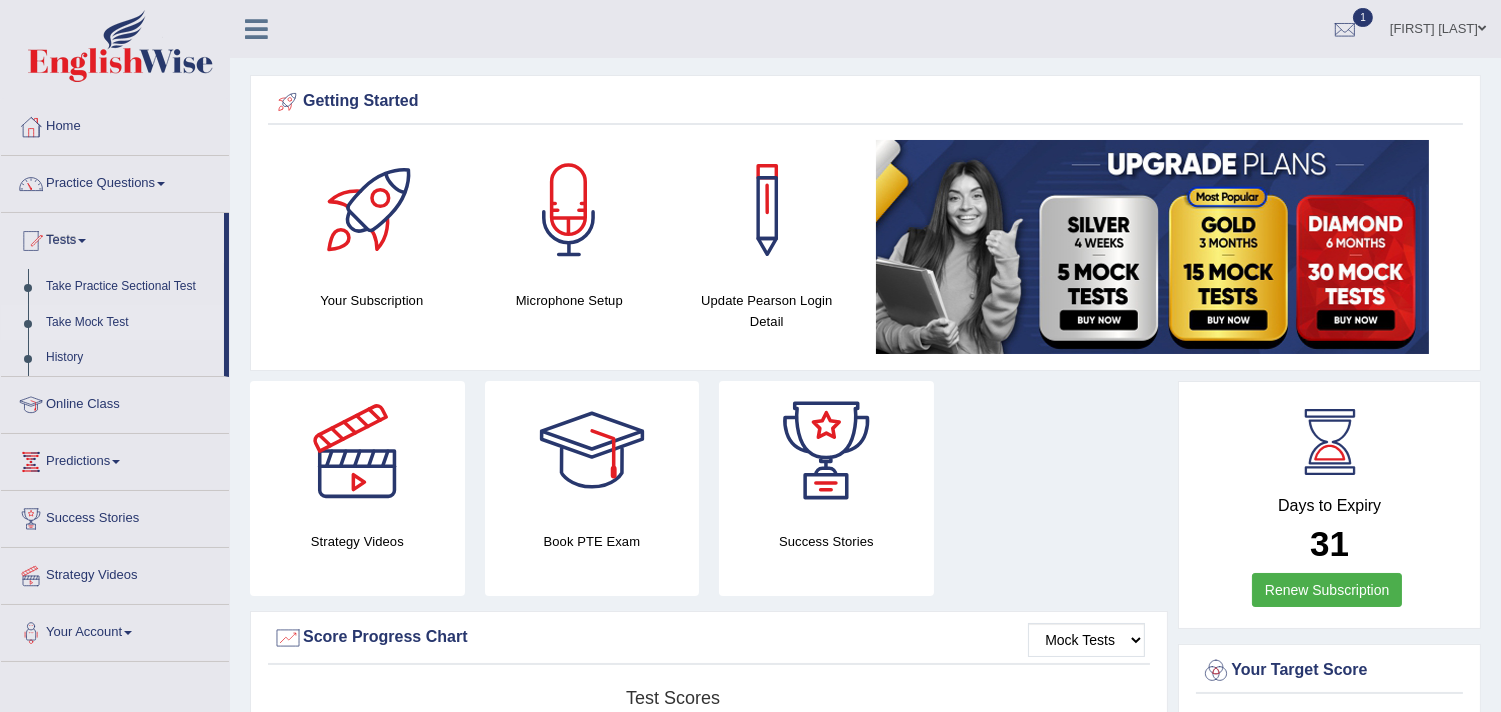 click on "Take Mock Test" at bounding box center [130, 323] 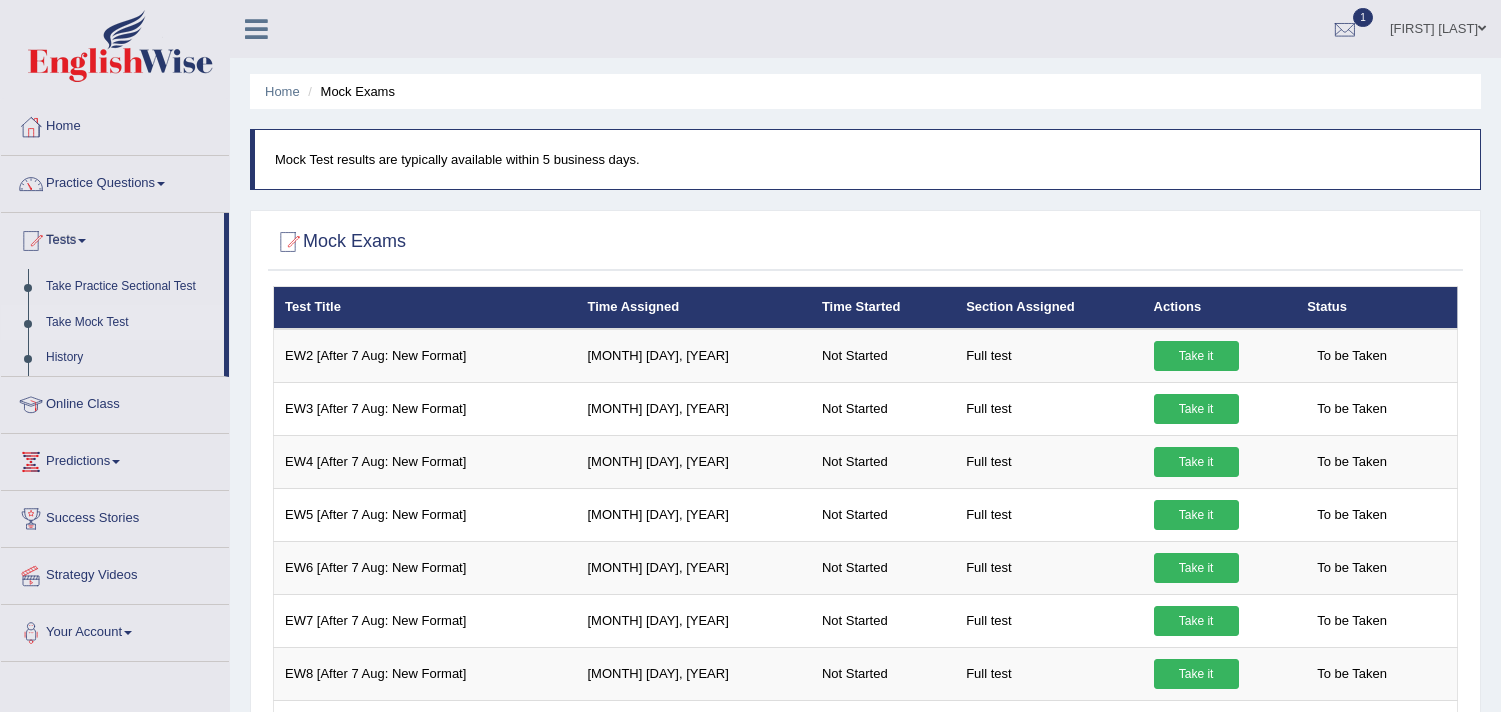 scroll, scrollTop: 0, scrollLeft: 0, axis: both 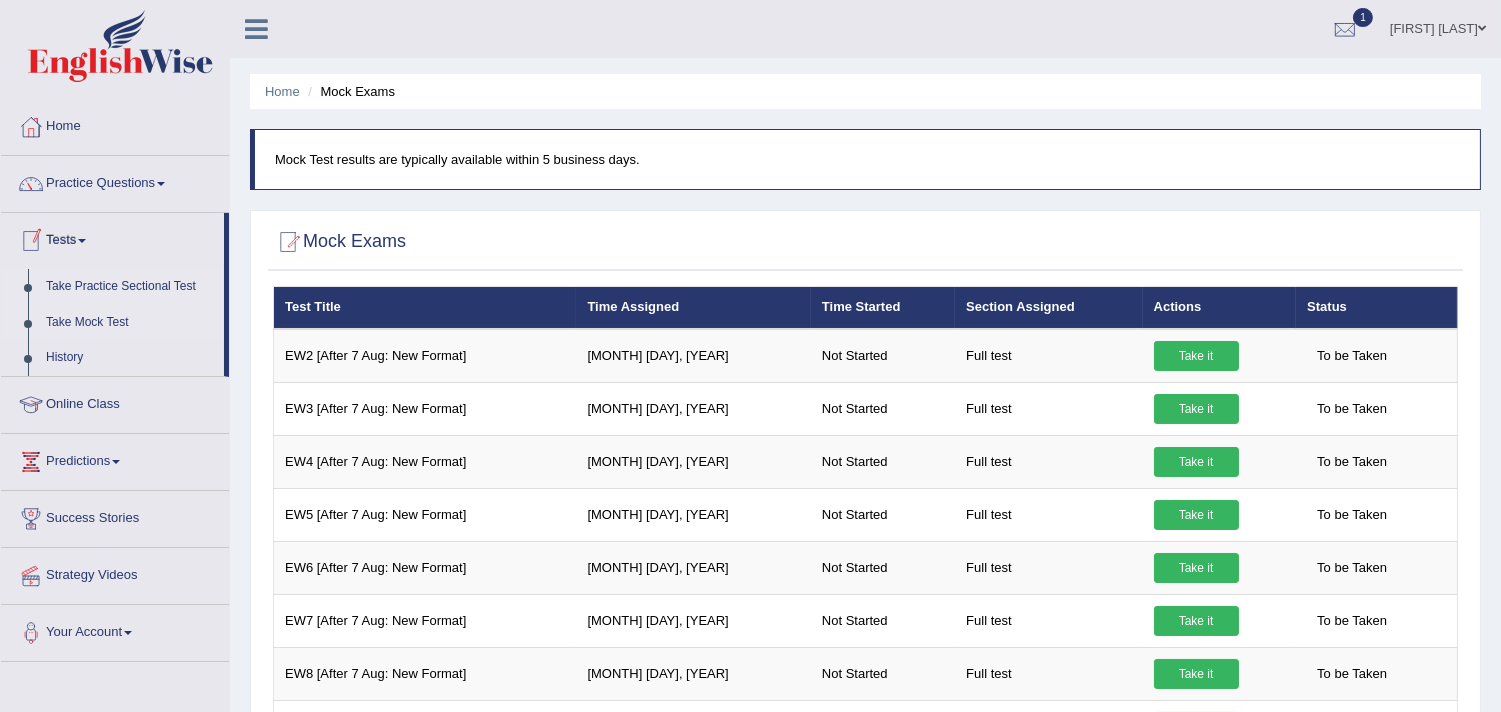 click on "Take Practice Sectional Test" at bounding box center [130, 287] 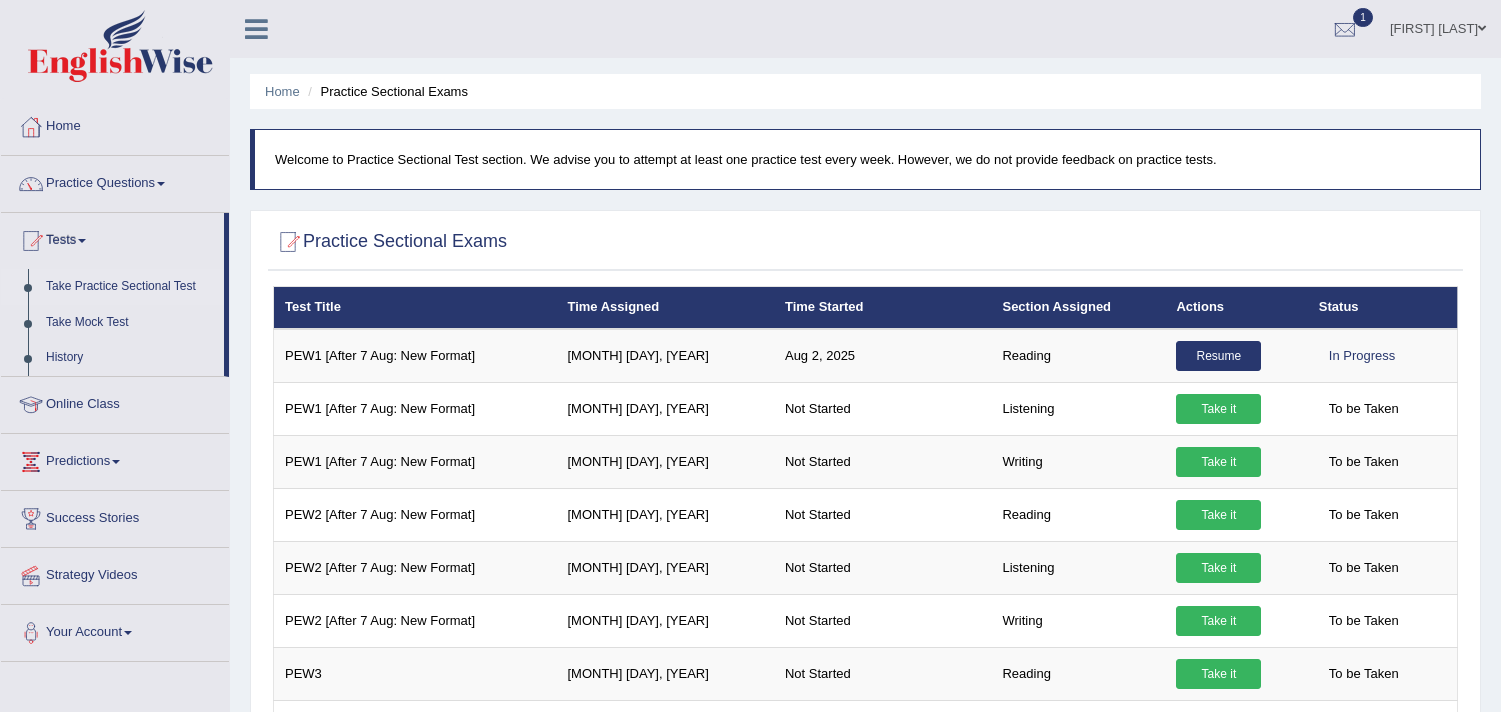 scroll, scrollTop: 0, scrollLeft: 0, axis: both 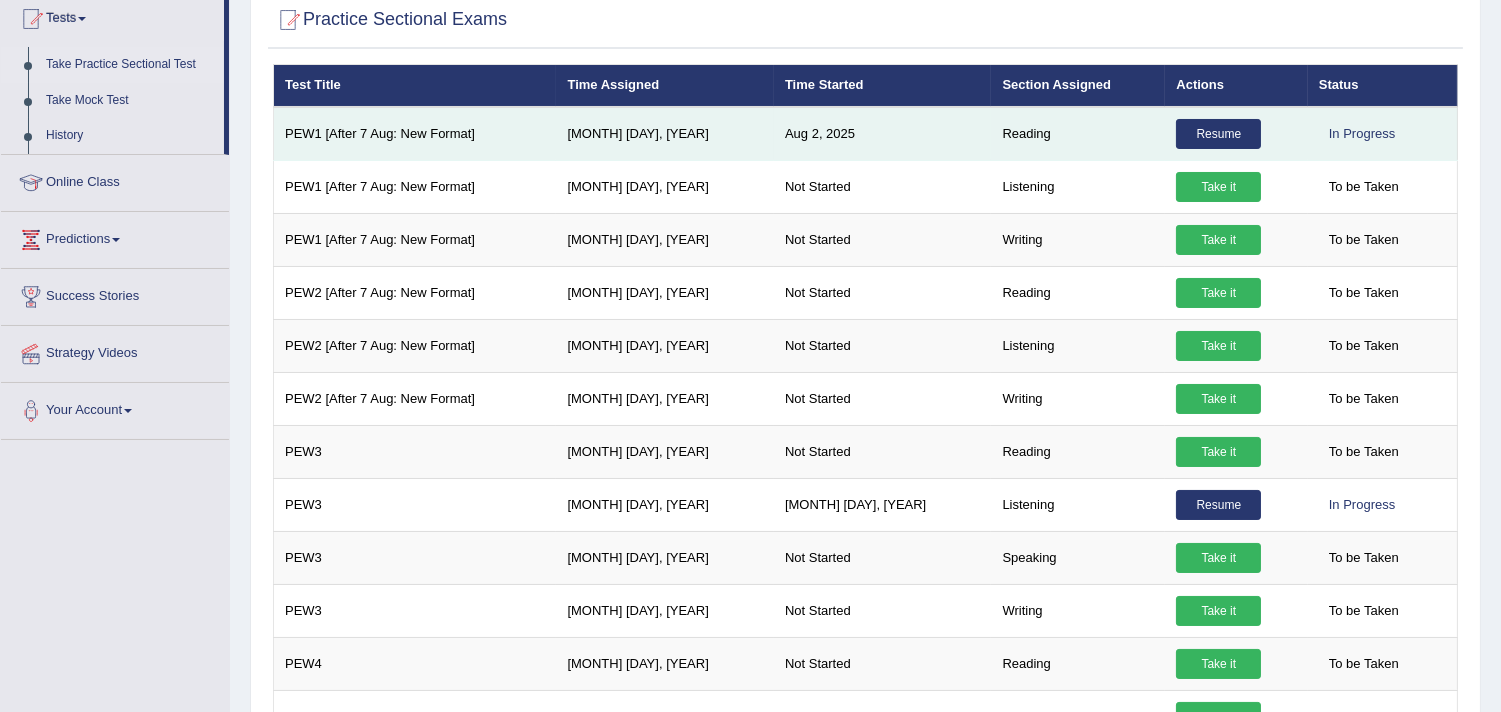 click on "Resume" at bounding box center [1218, 134] 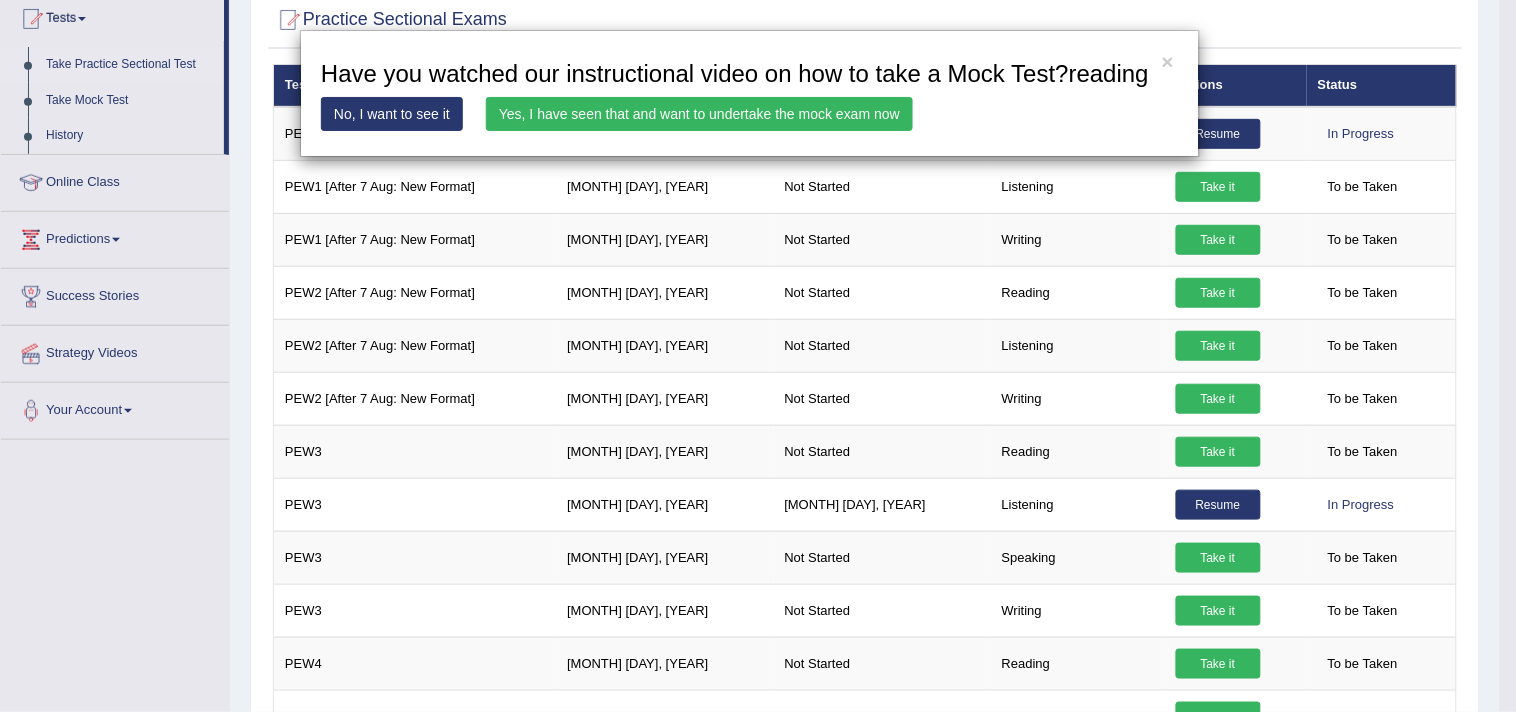 click on "Yes, I have seen that and want to undertake the mock exam now" at bounding box center [699, 114] 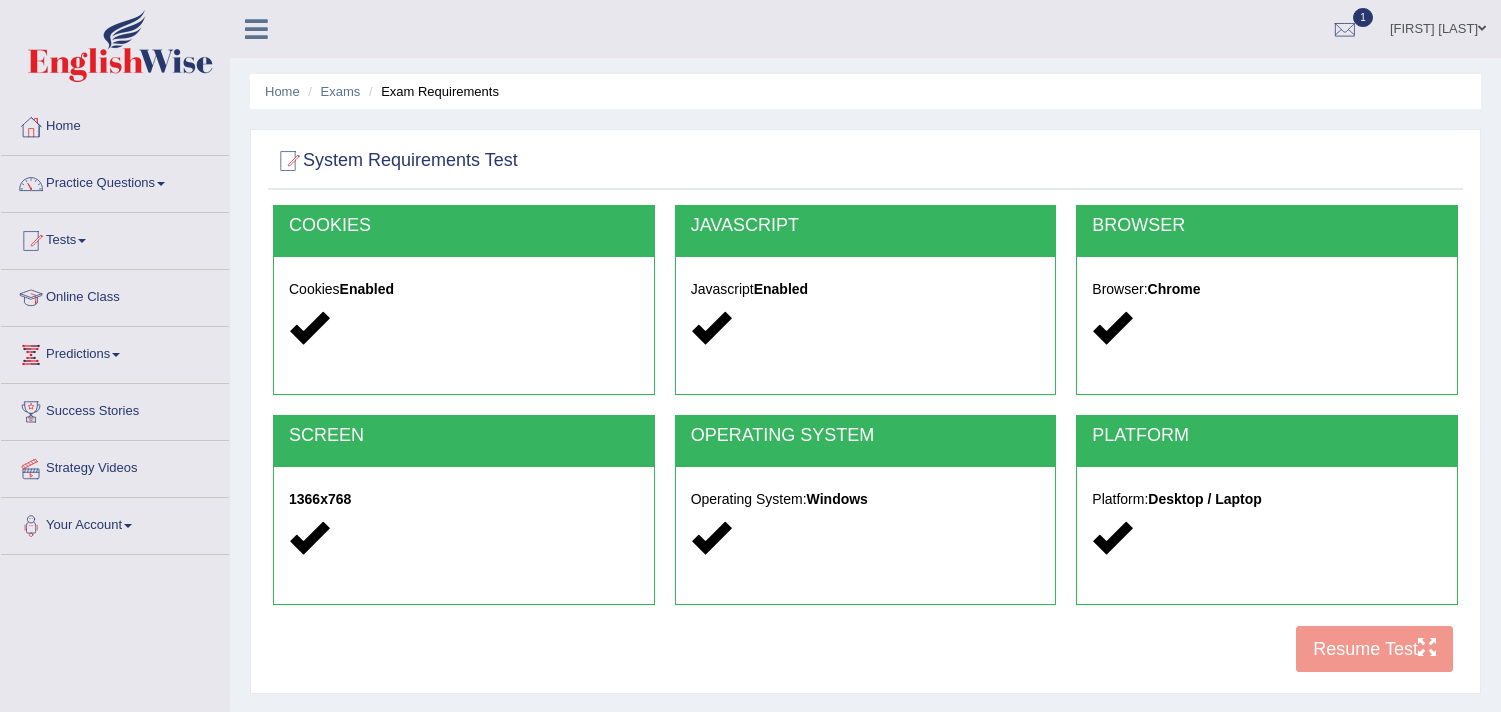 scroll, scrollTop: 0, scrollLeft: 0, axis: both 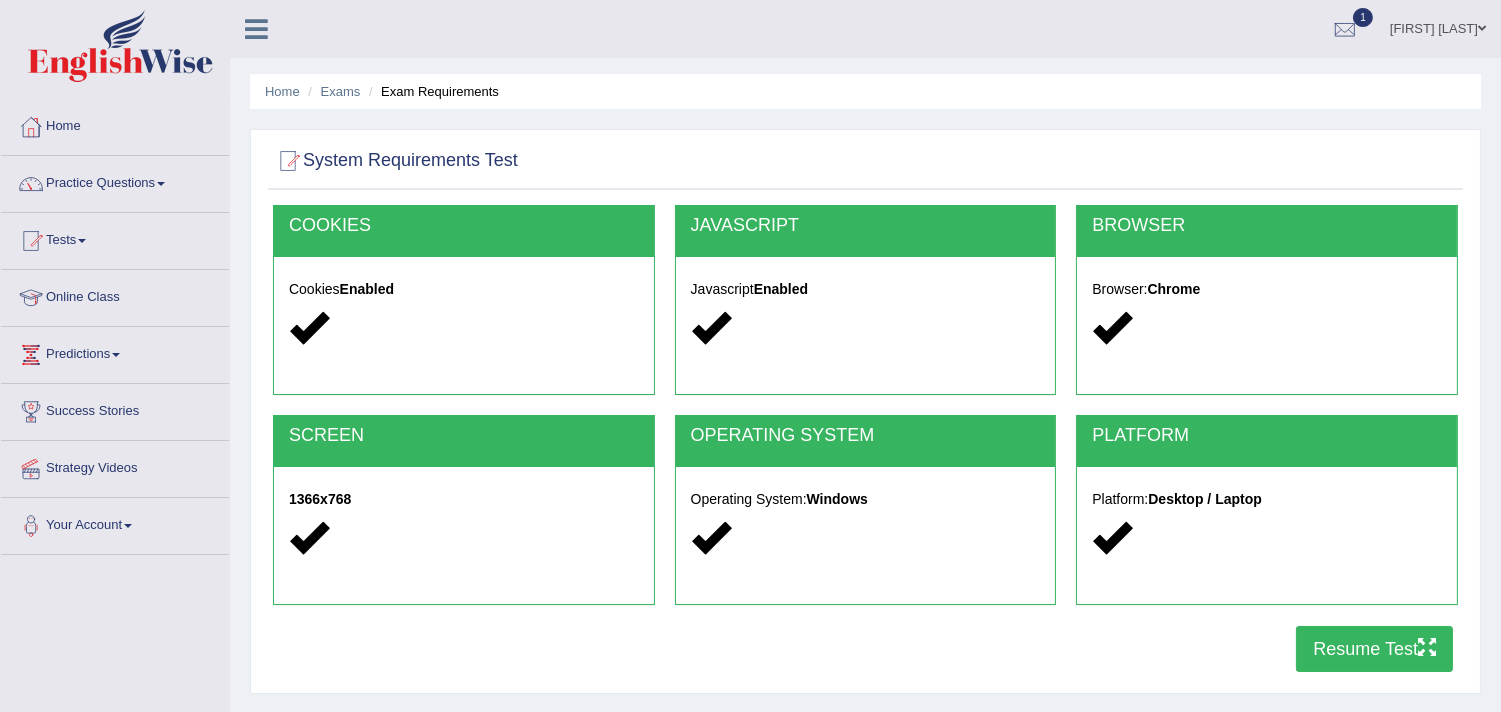 click on "Resume Test" at bounding box center (1374, 649) 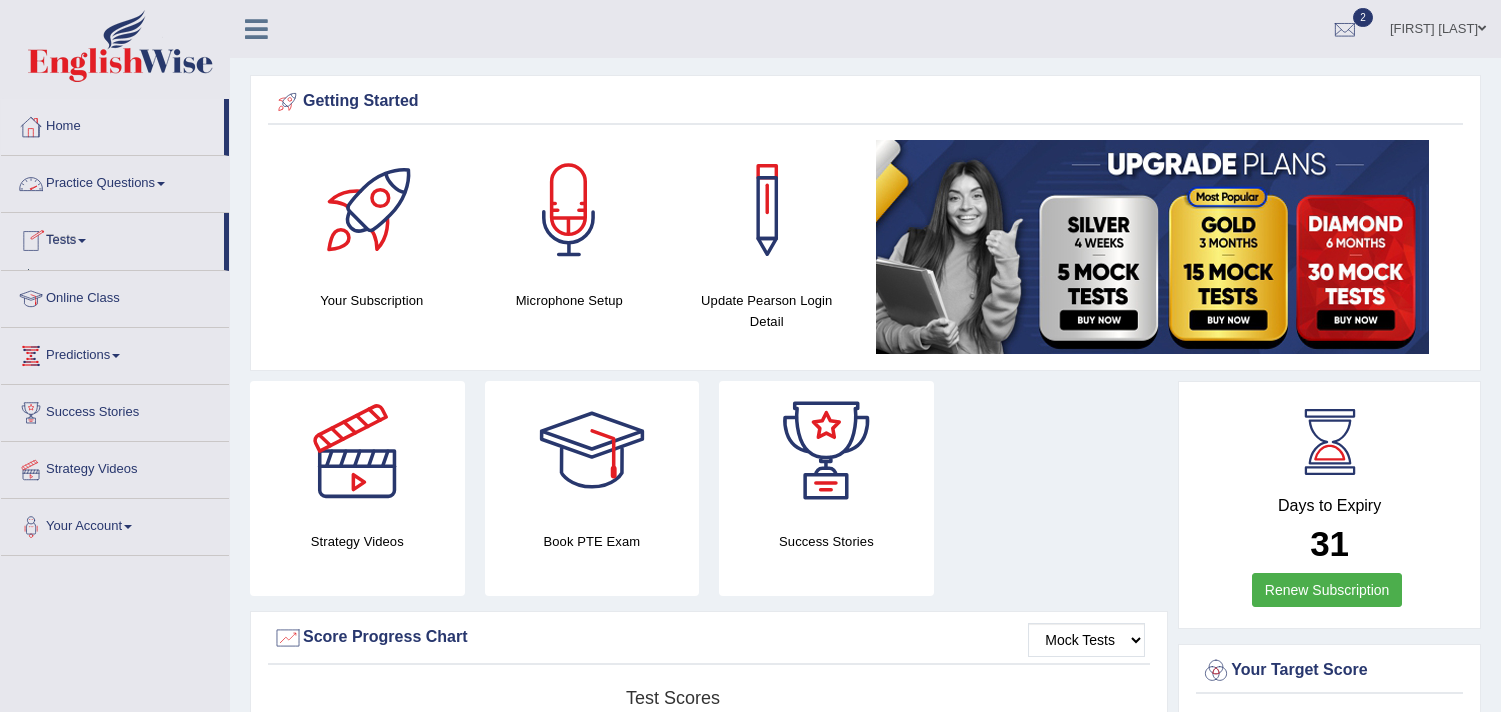 scroll, scrollTop: 0, scrollLeft: 0, axis: both 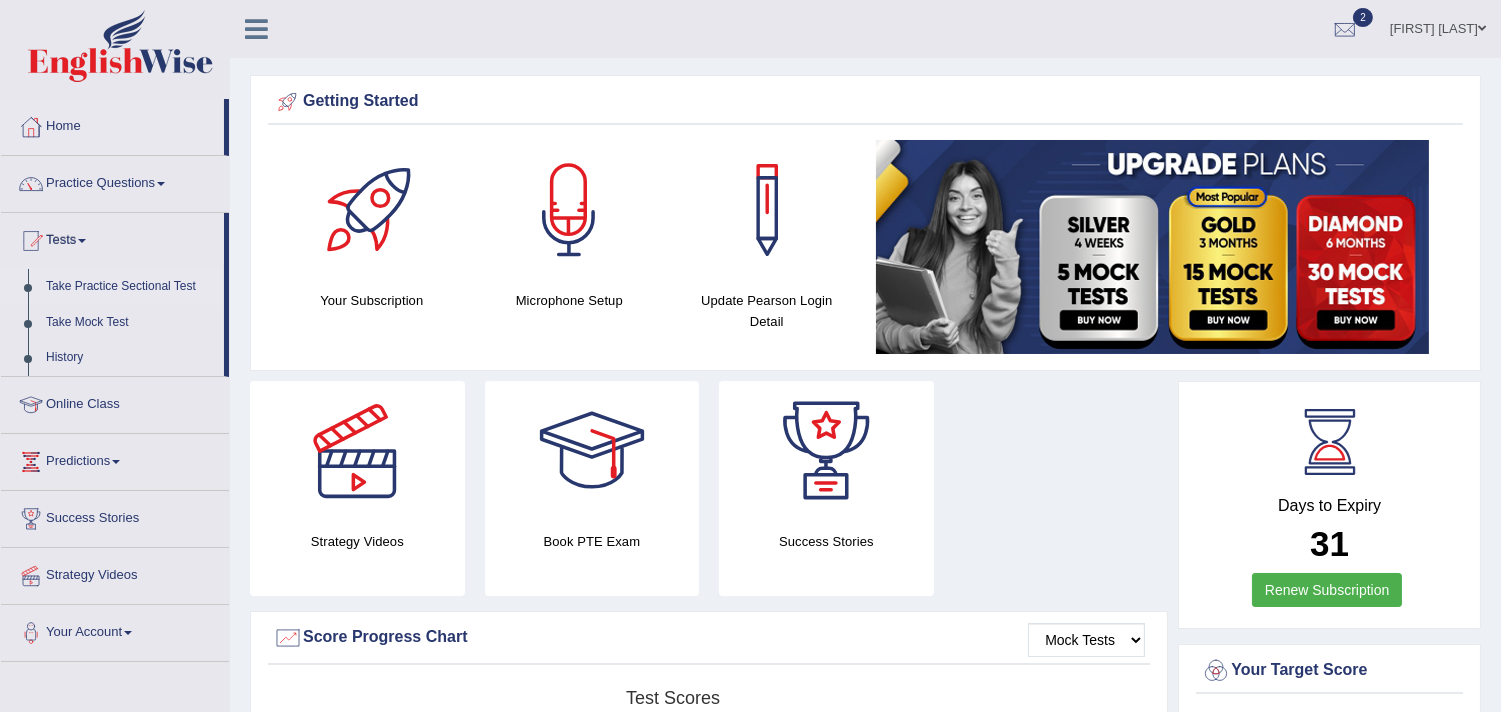click on "Take Practice Sectional Test" at bounding box center (130, 287) 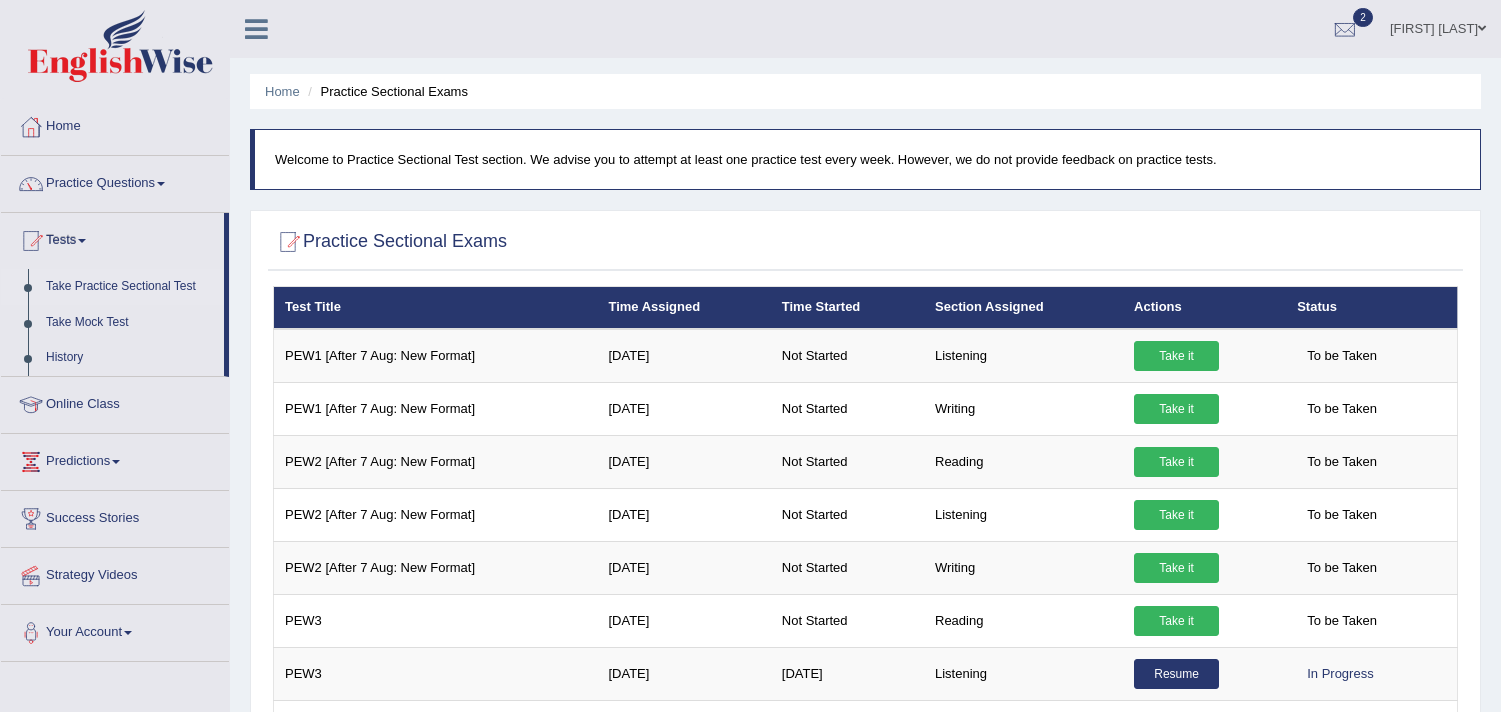 scroll, scrollTop: 0, scrollLeft: 0, axis: both 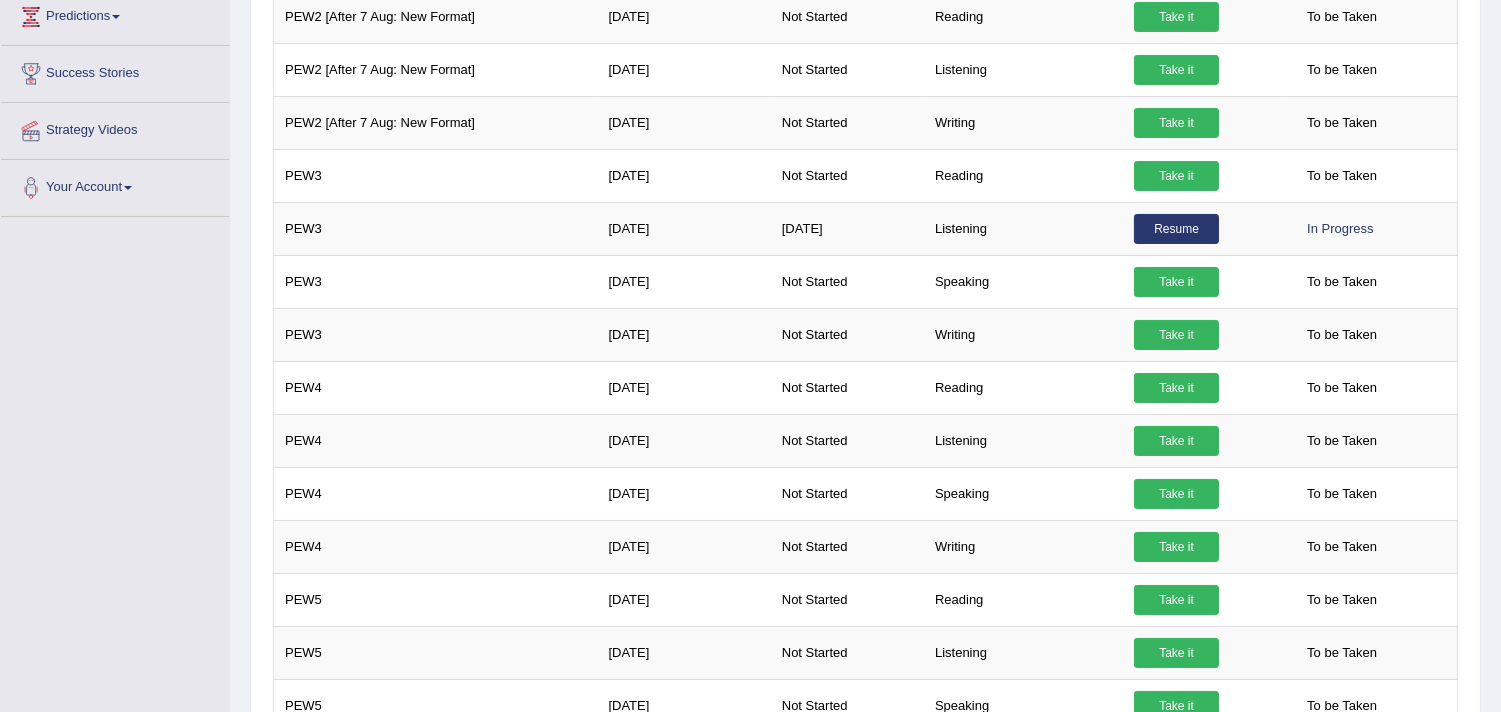 click on "Toggle navigation
Home
Practice Questions   Speaking Practice Read Aloud
Repeat Sentence
Describe Image
Re-tell Lecture
Answer Short Question
Summarize Group Discussion
Respond To A Situation
Writing Practice  Summarize Written Text
Write Essay
Reading Practice  Reading & Writing: Fill In The Blanks
Choose Multiple Answers
Re-order Paragraphs
Fill In The Blanks
Choose Single Answer
Listening Practice  Summarize Spoken Text
Highlight Incorrect Words
Highlight Correct Summary
Select Missing Word
Choose Single Answer
Choose Multiple Answers
Fill In The Blanks
Write From Dictation
Pronunciation
Tests
Take Mock Test" at bounding box center (750, -89) 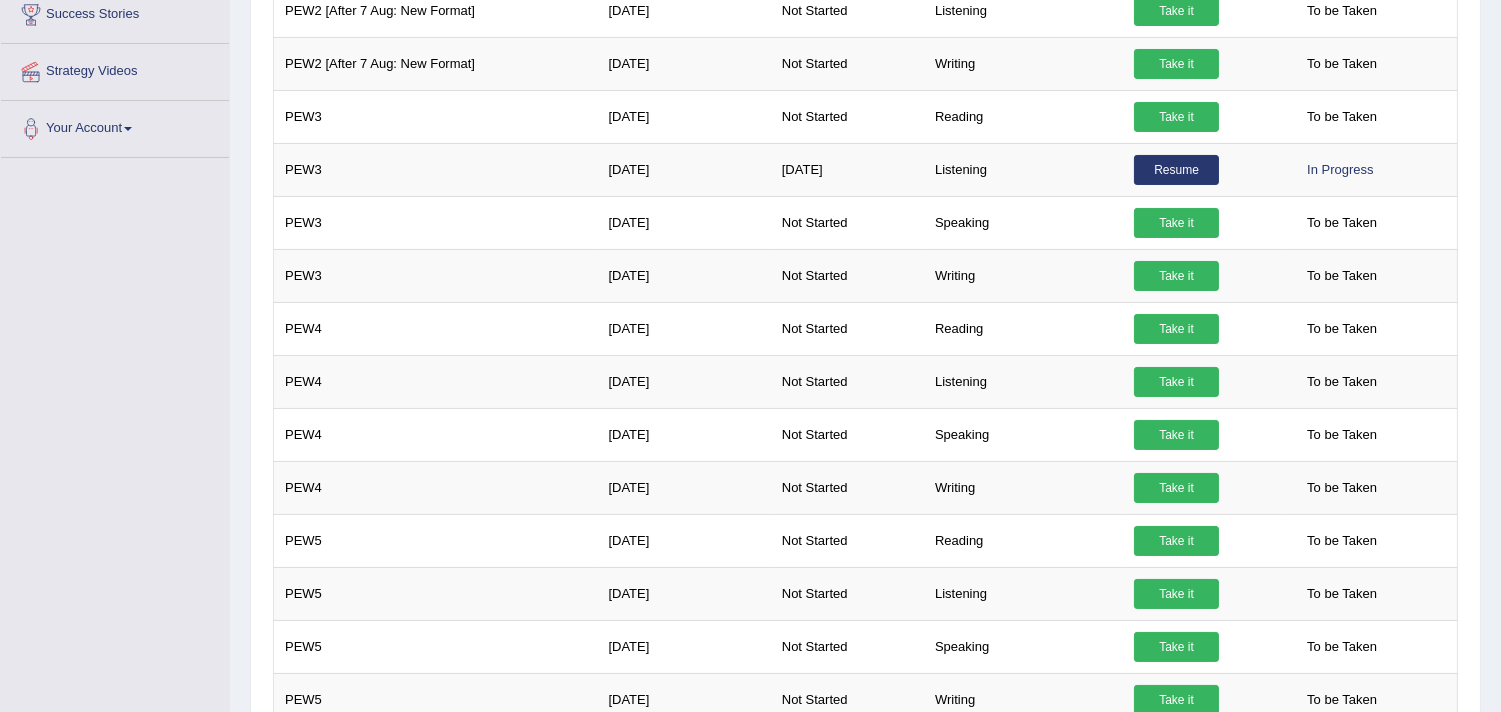 scroll, scrollTop: 608, scrollLeft: 0, axis: vertical 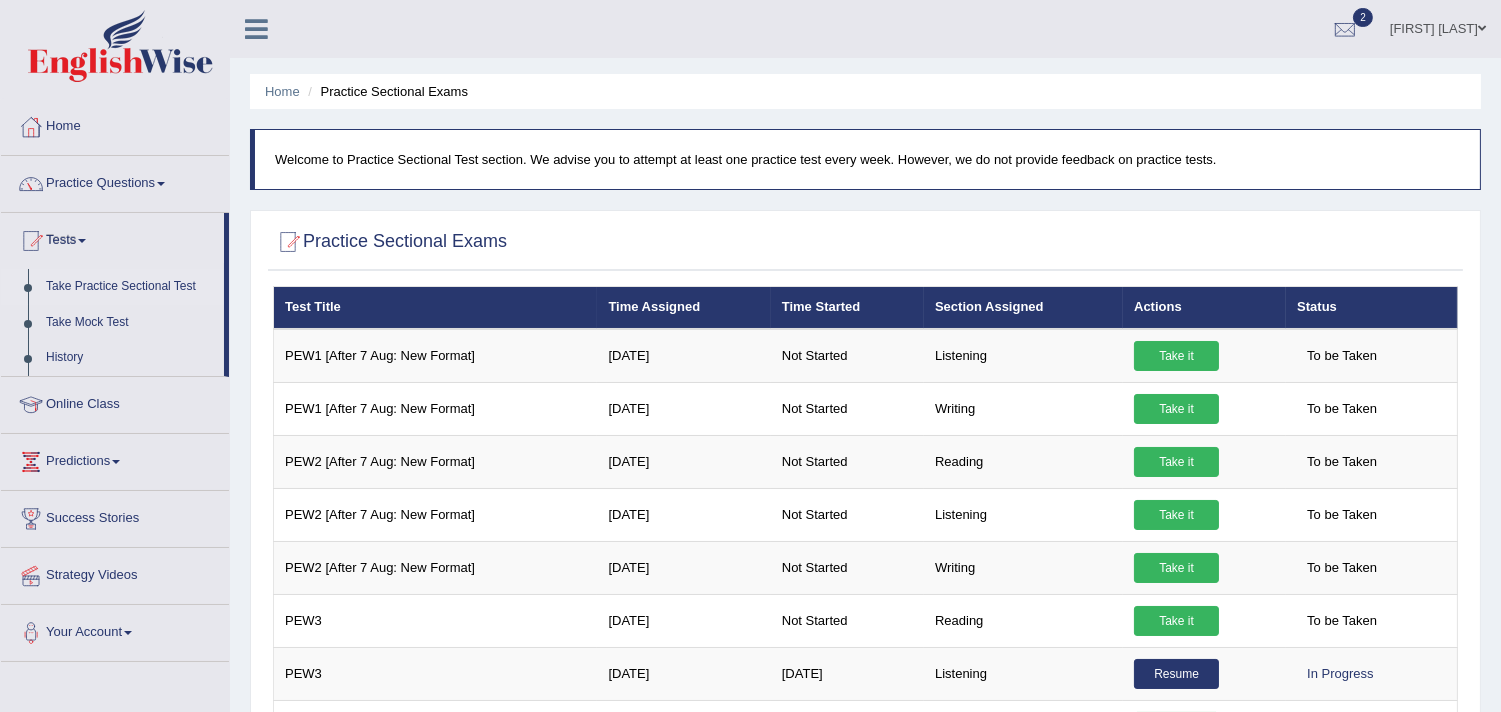 click on "Take Practice Sectional Test" at bounding box center (130, 287) 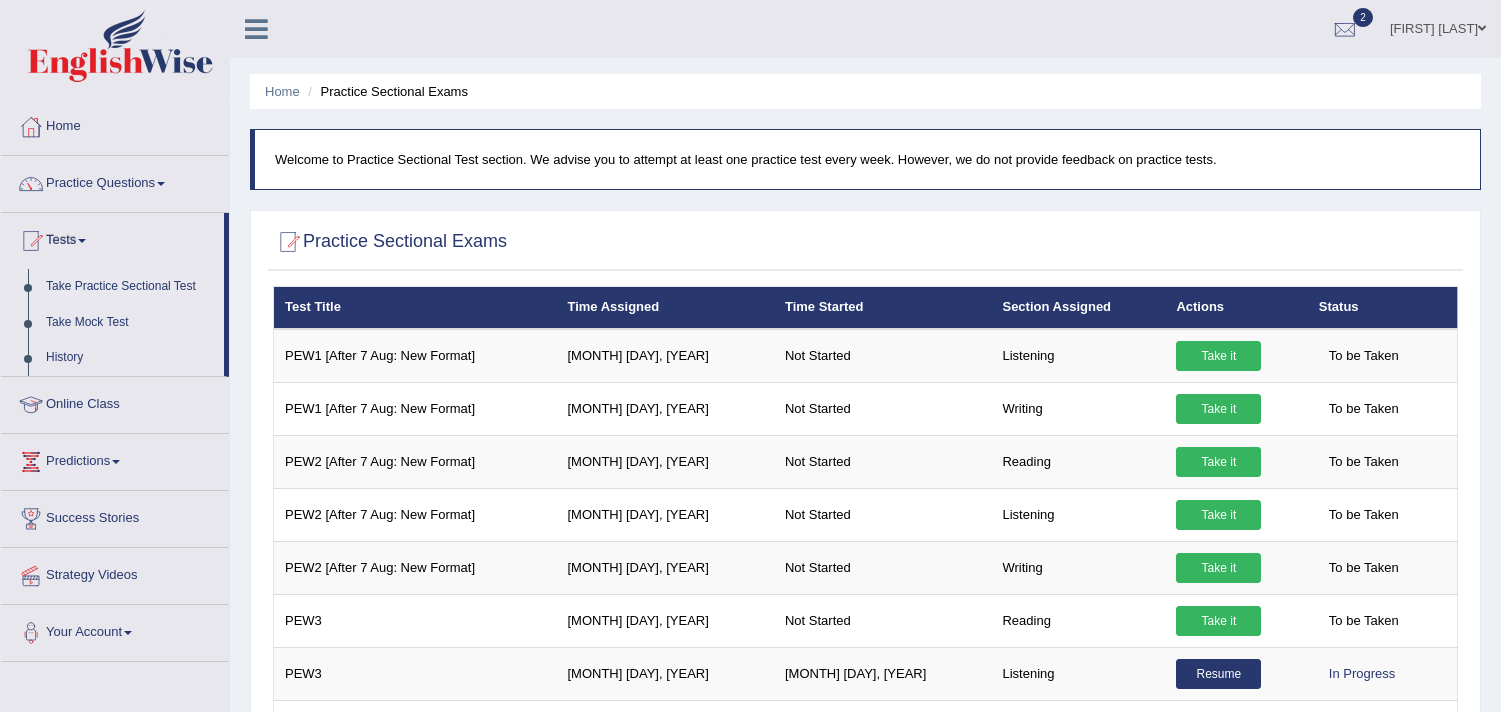scroll, scrollTop: 0, scrollLeft: 0, axis: both 